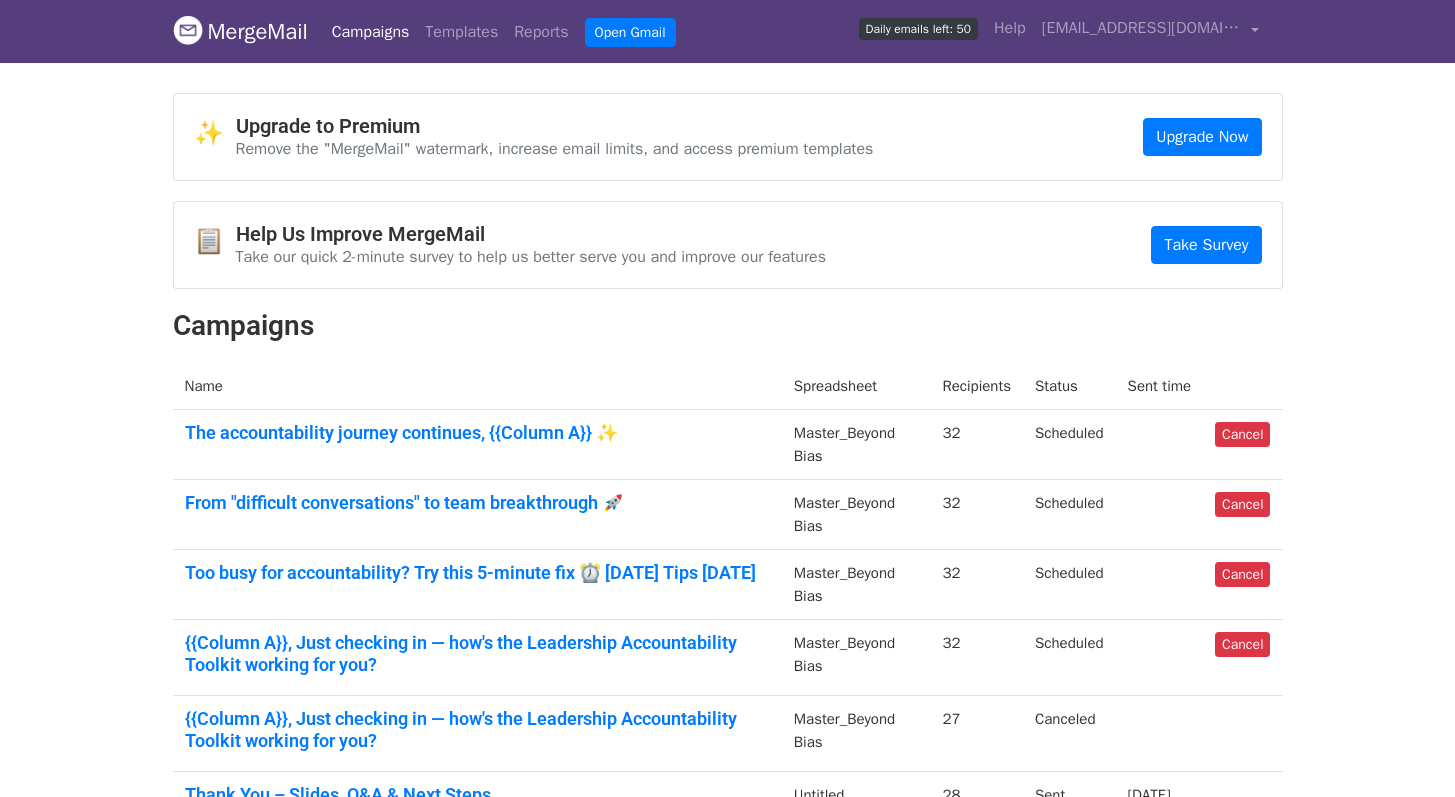 scroll, scrollTop: 0, scrollLeft: 0, axis: both 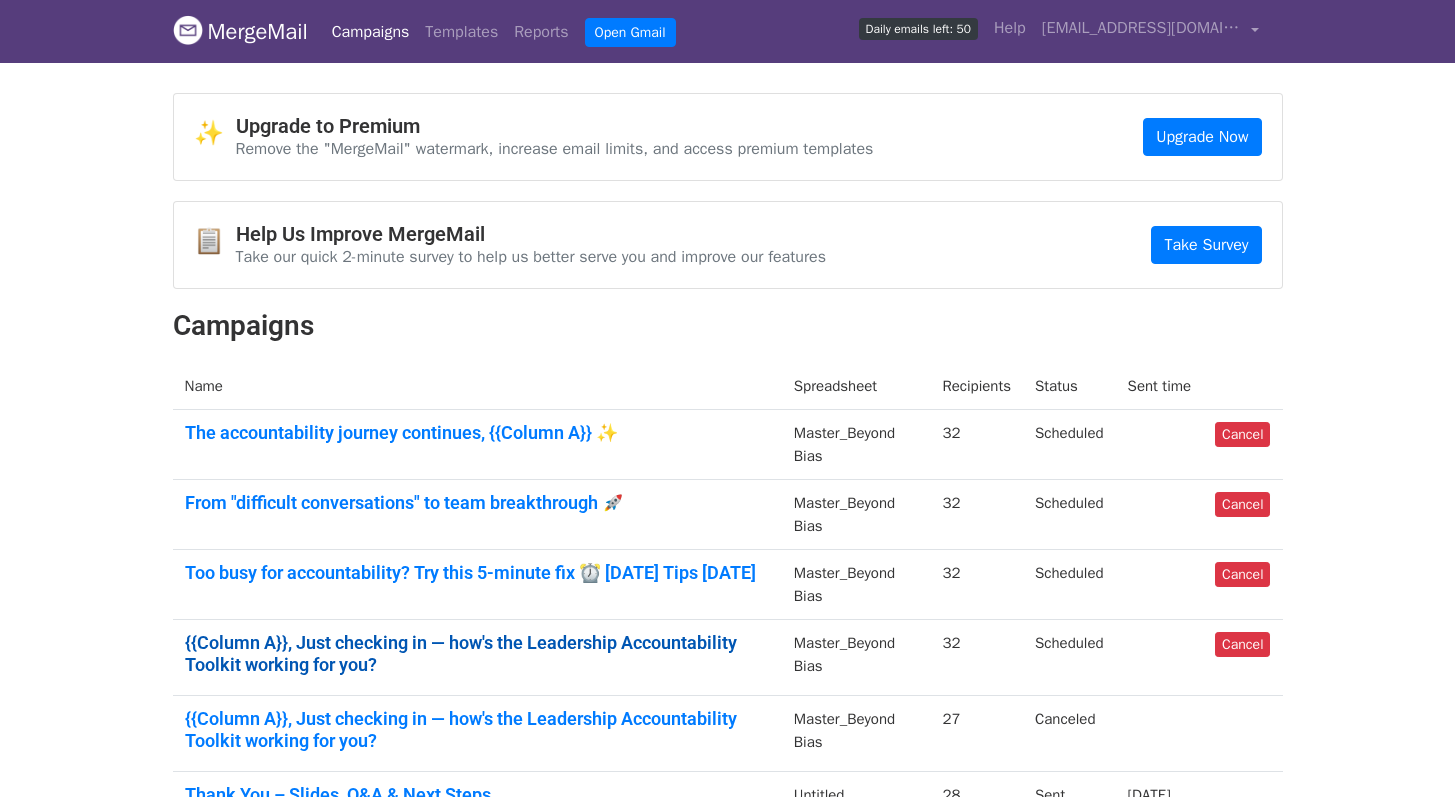 click on "{{Column A}}, Just checking in — how's the Leadership Accountability Toolkit working for you?" at bounding box center [477, 653] 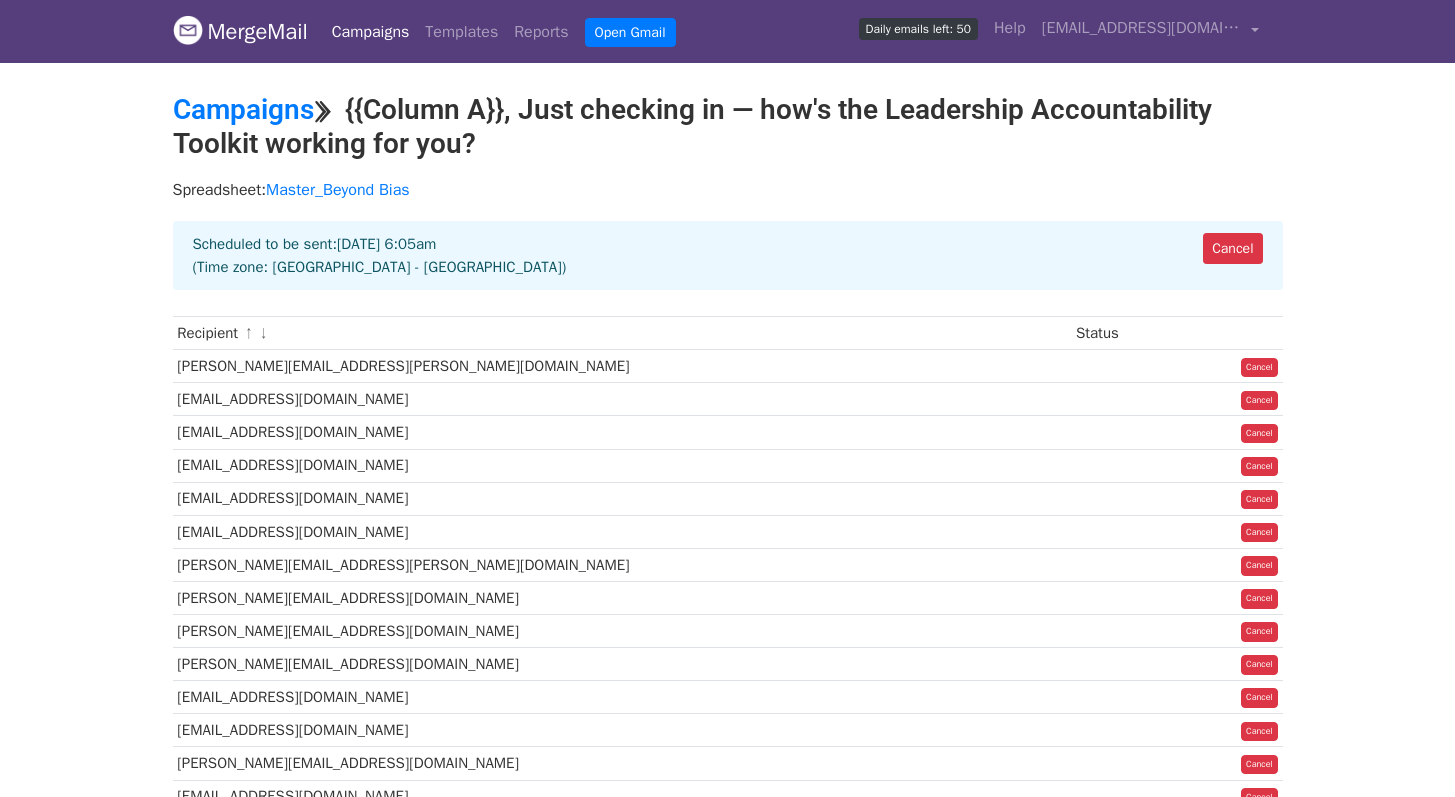 scroll, scrollTop: 0, scrollLeft: 0, axis: both 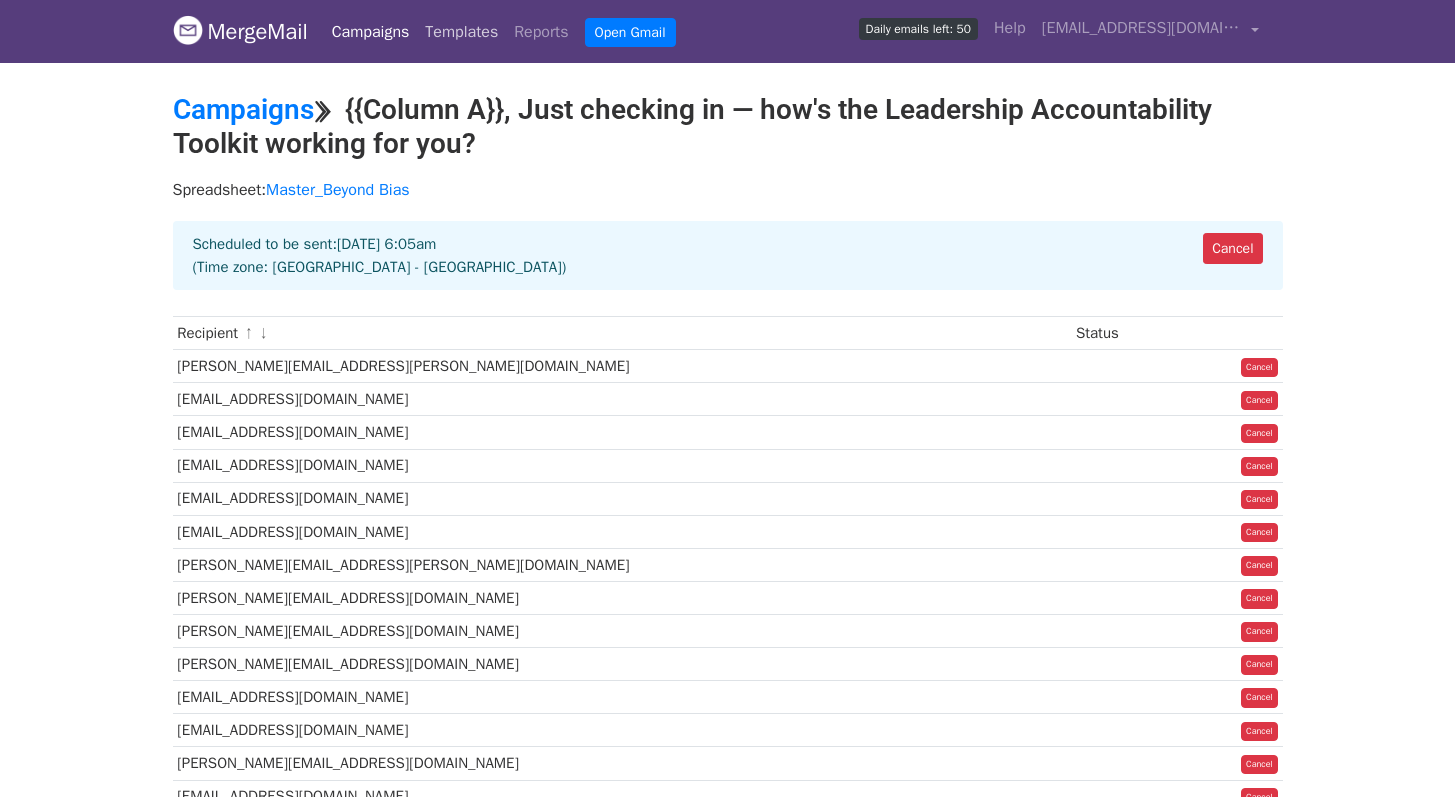 click on "Templates" at bounding box center (461, 32) 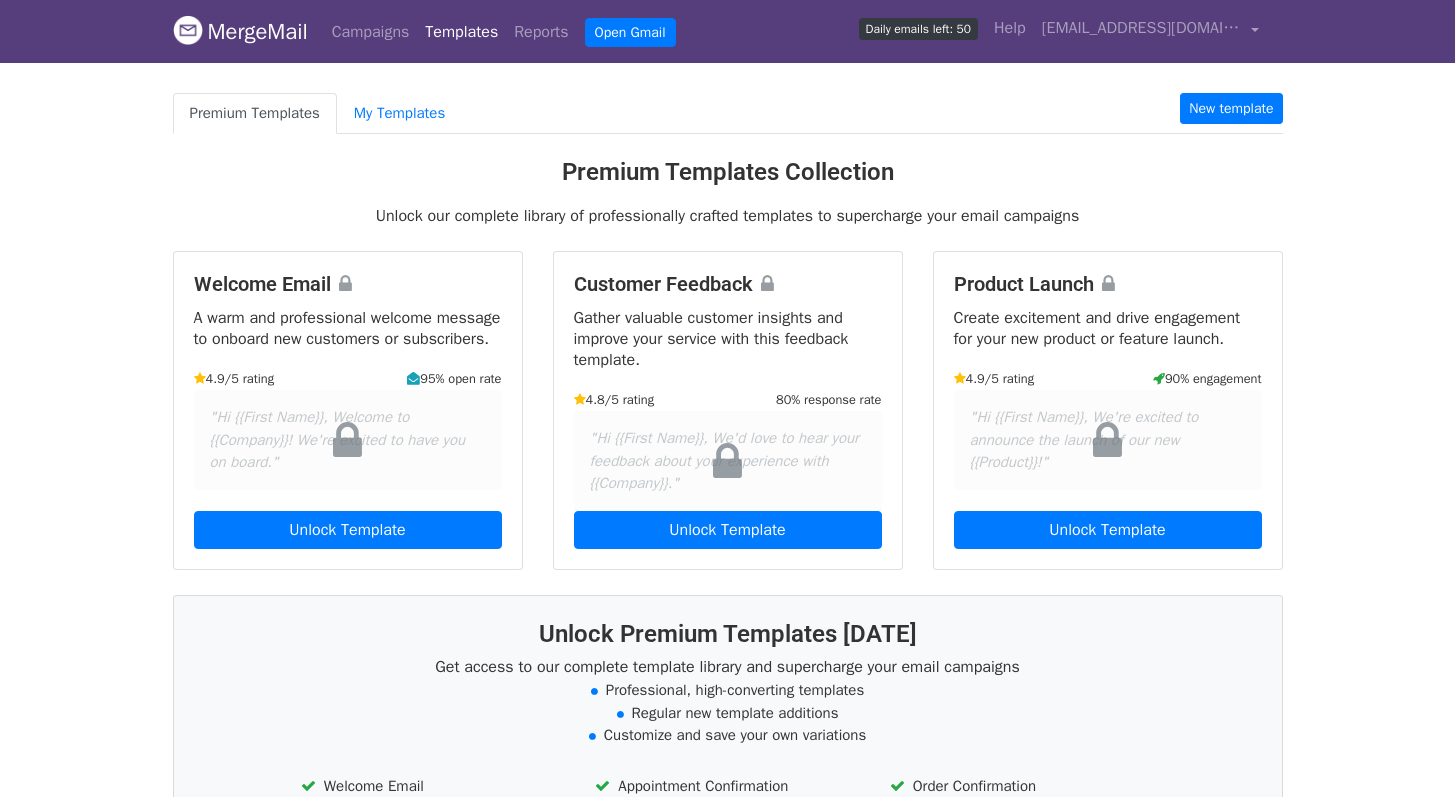 scroll, scrollTop: 0, scrollLeft: 0, axis: both 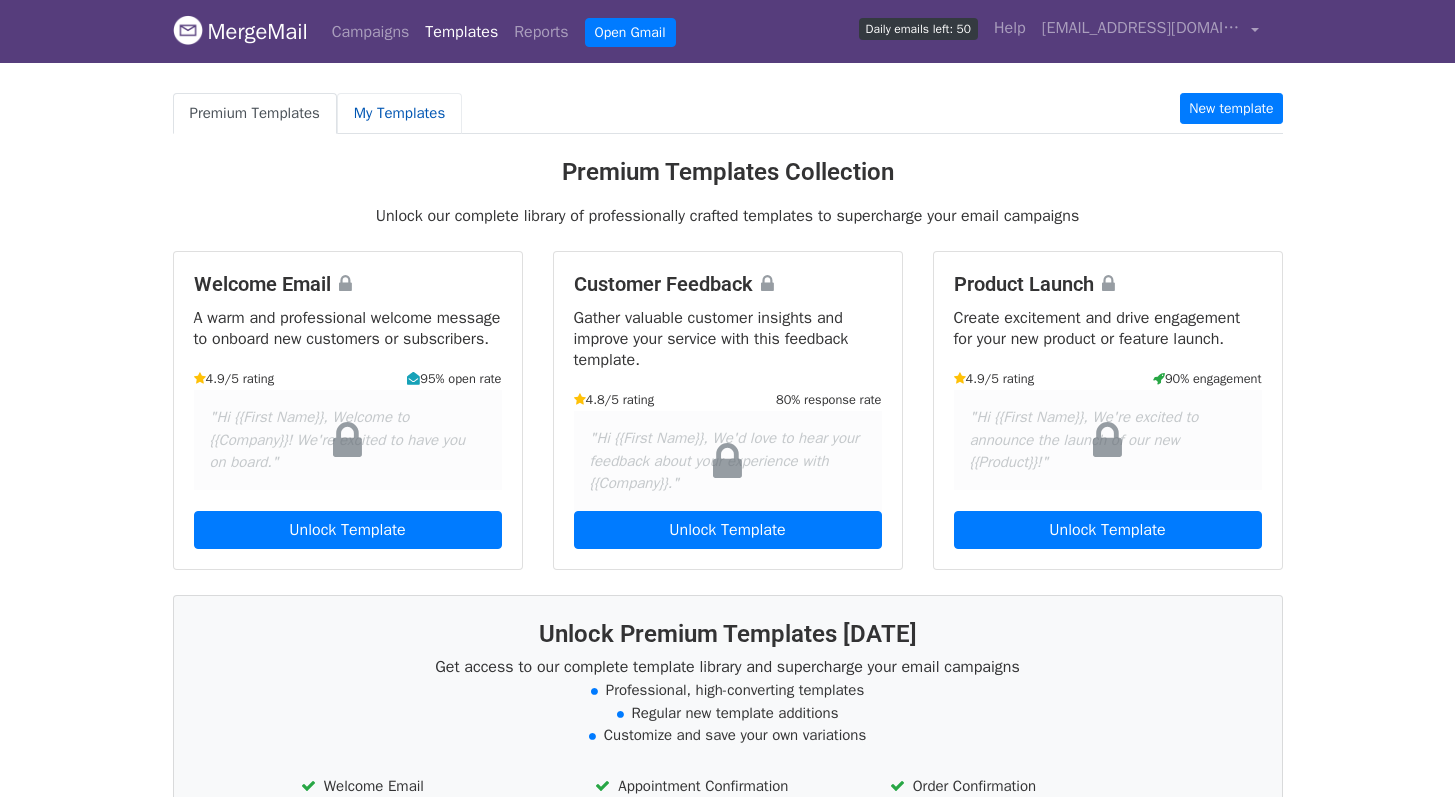click on "My Templates" at bounding box center [399, 113] 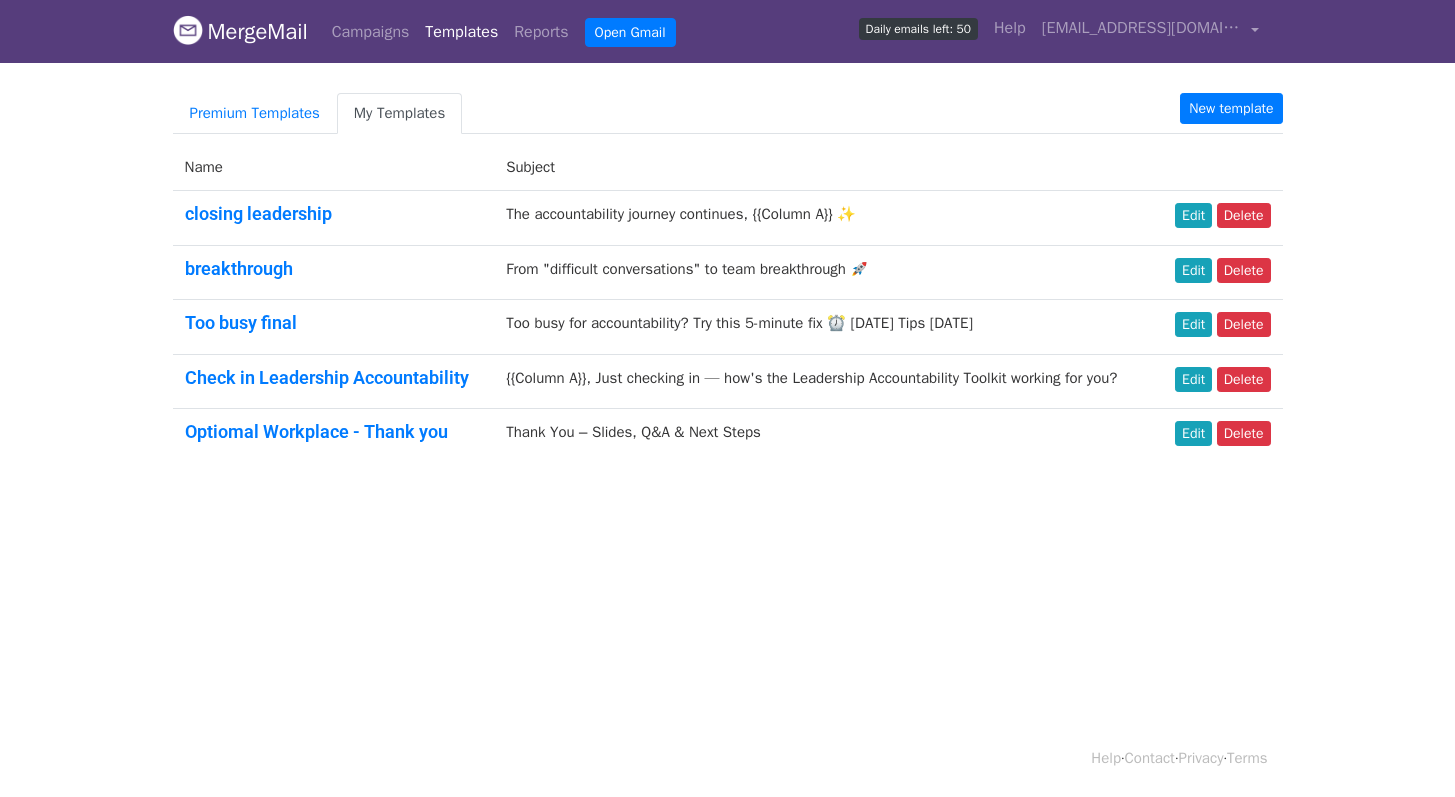 scroll, scrollTop: 0, scrollLeft: 0, axis: both 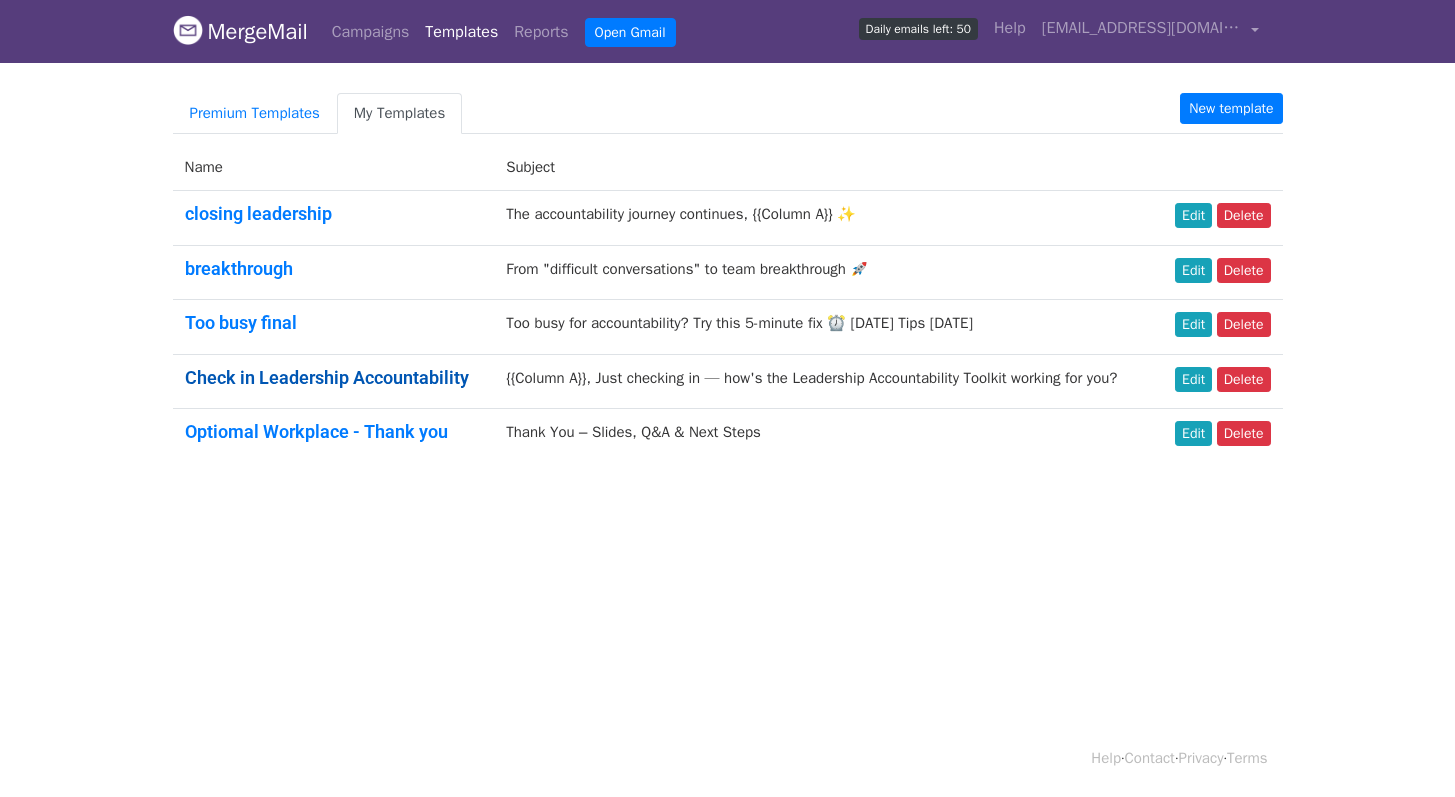 click on "Check in Leadership Accountability" at bounding box center [327, 377] 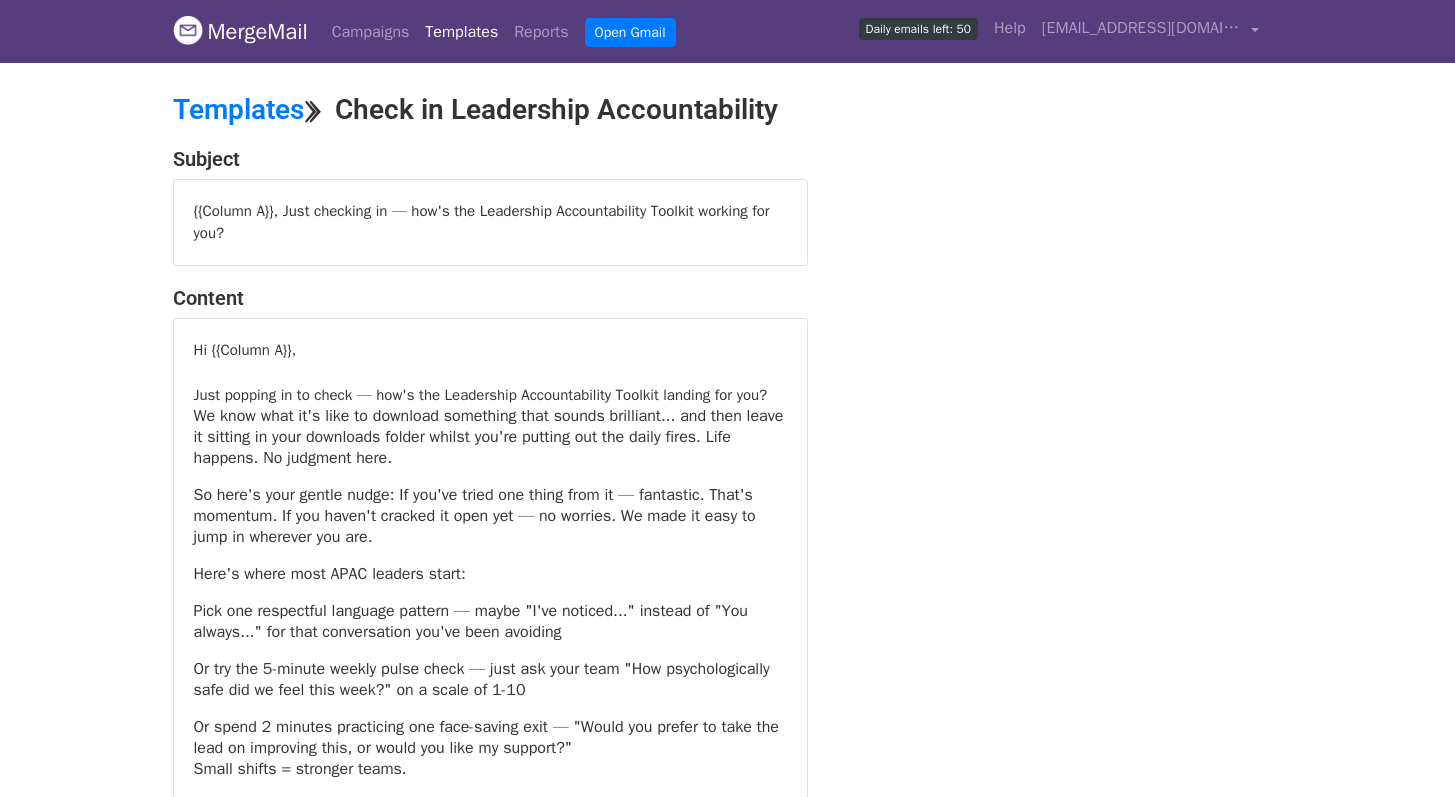 scroll, scrollTop: 0, scrollLeft: 0, axis: both 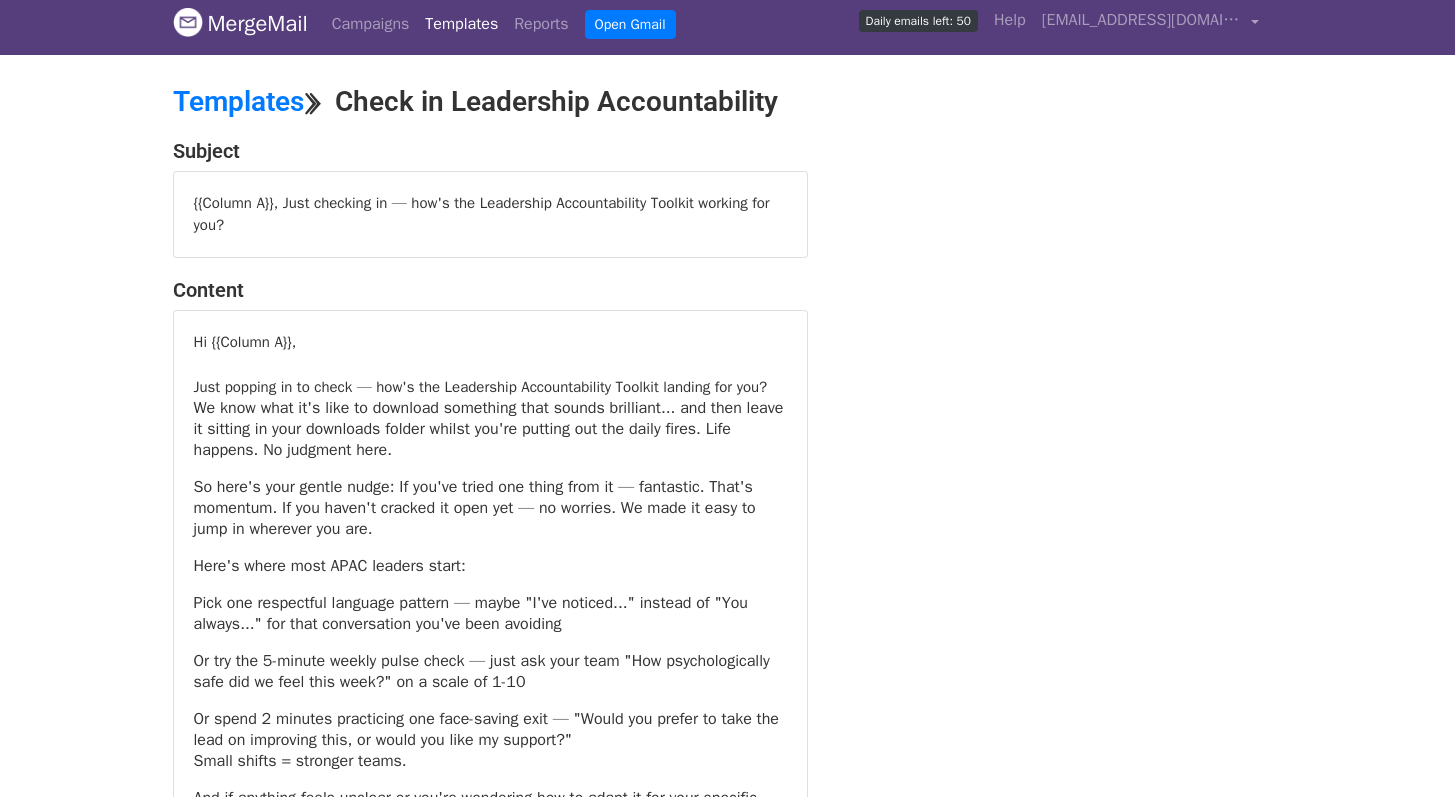 click on "Just popping in to check — how's the Leadership Accountability Toolkit landing for you?" at bounding box center [490, 387] 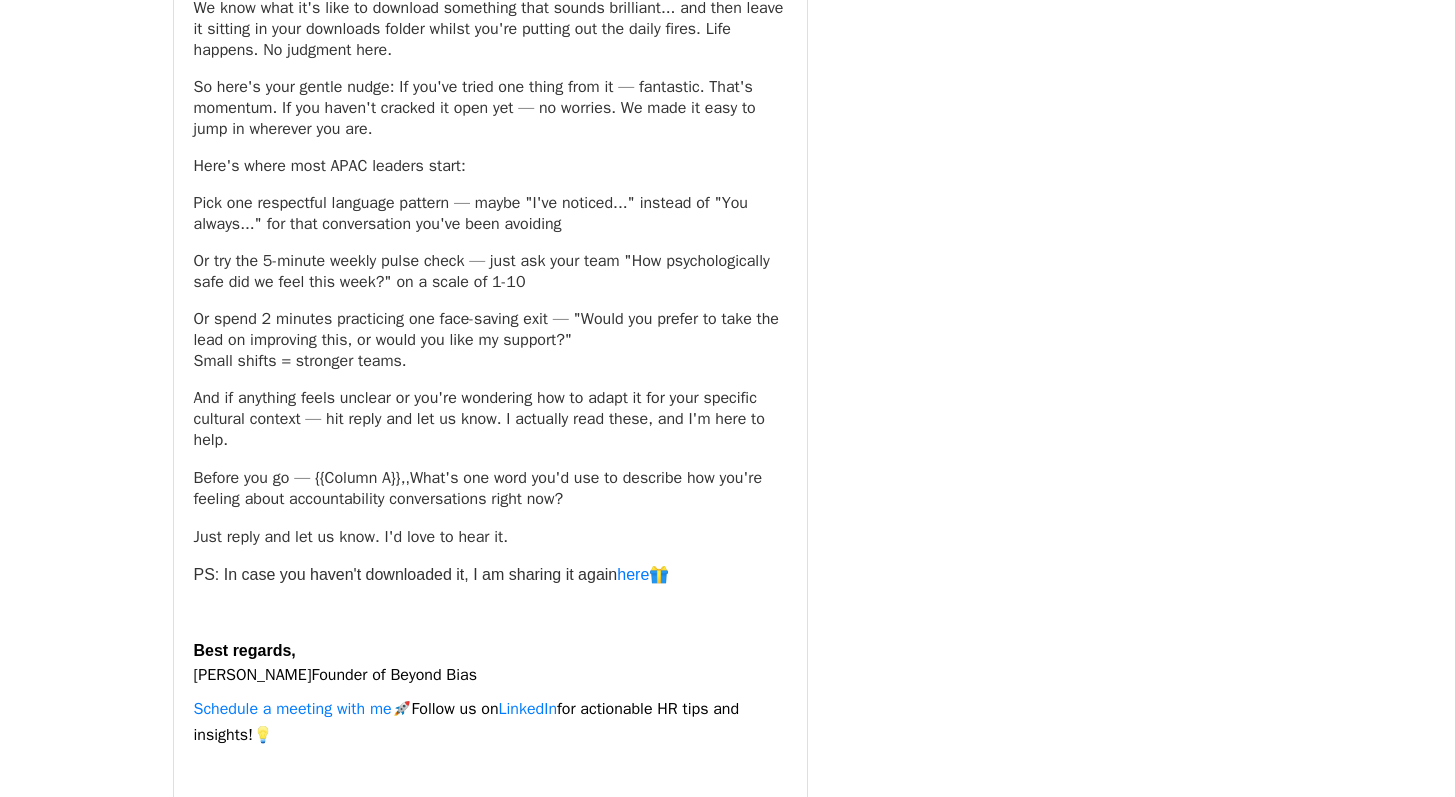 scroll, scrollTop: 414, scrollLeft: 0, axis: vertical 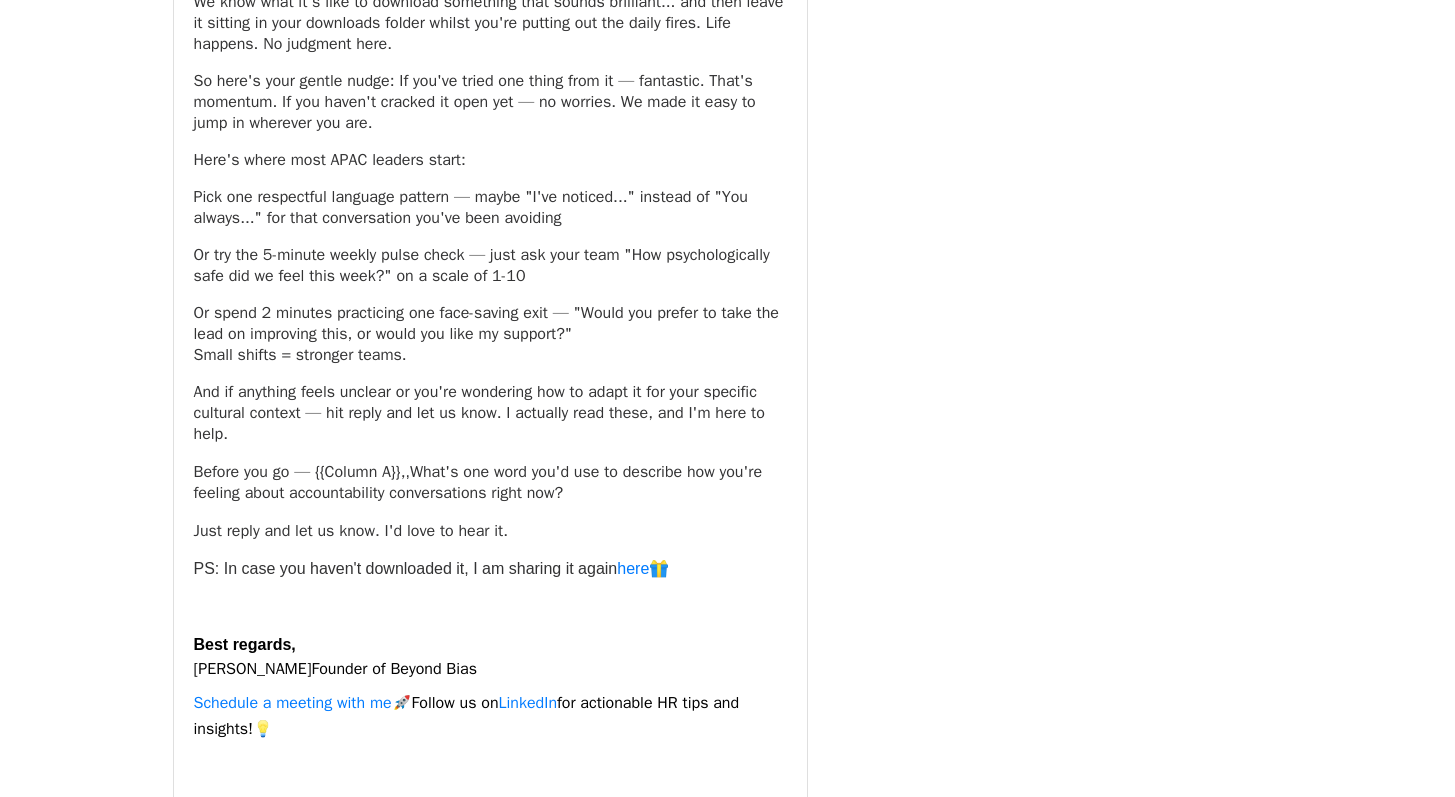 click on "Schedule a meeting with me  🚀Follow us on  LinkedIn  for actionable HR tips and insights!  💡" at bounding box center (490, 716) 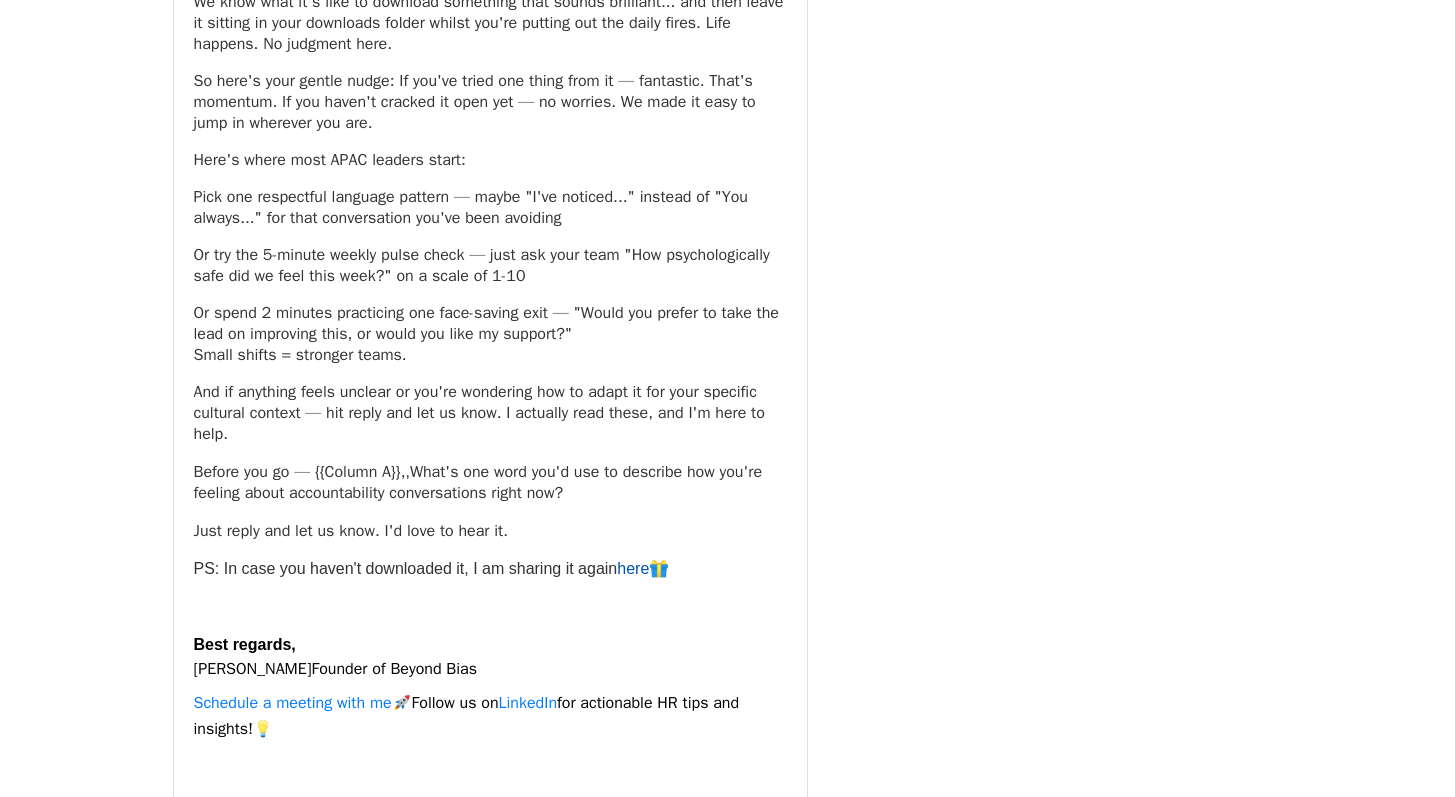 click on "here" at bounding box center (633, 568) 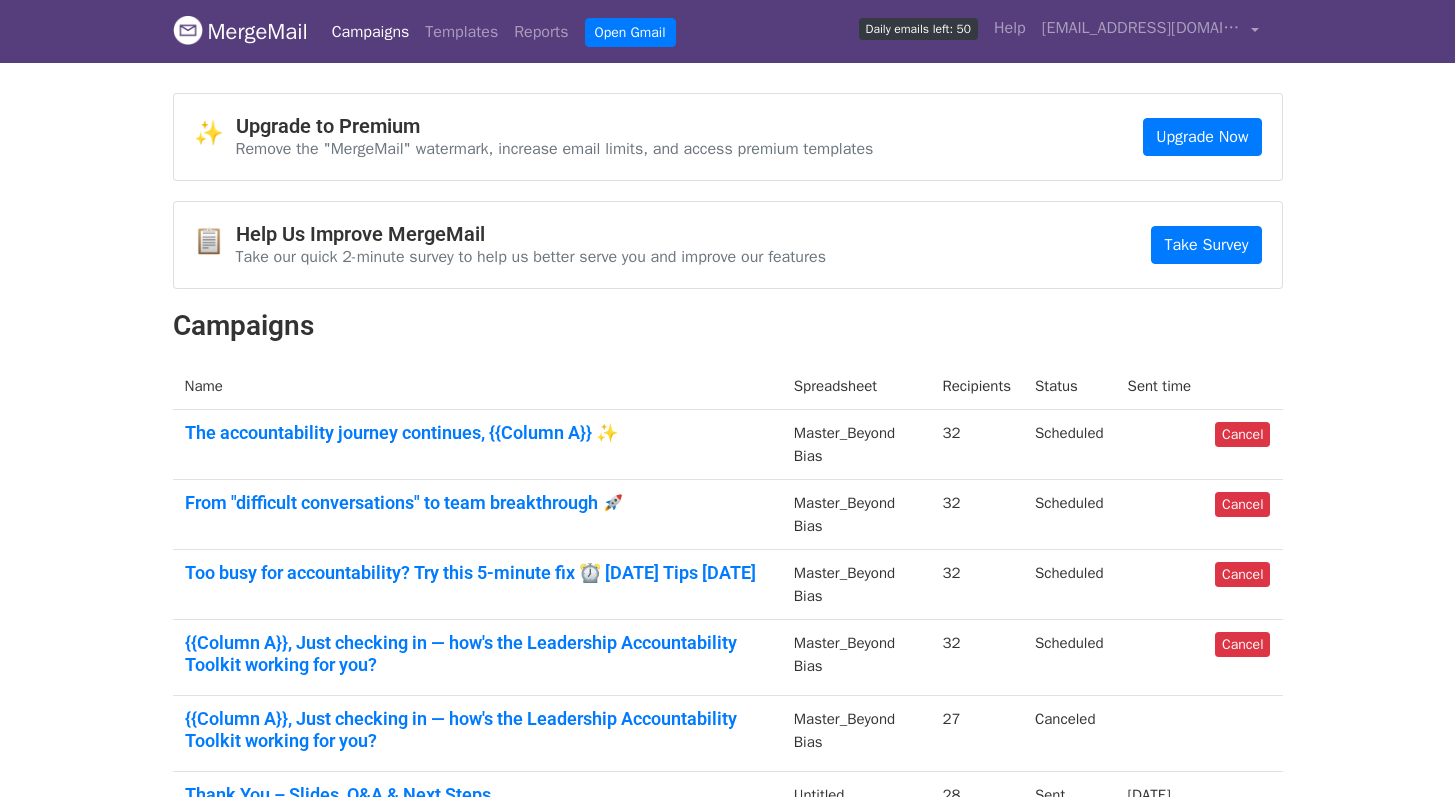 scroll, scrollTop: 0, scrollLeft: 0, axis: both 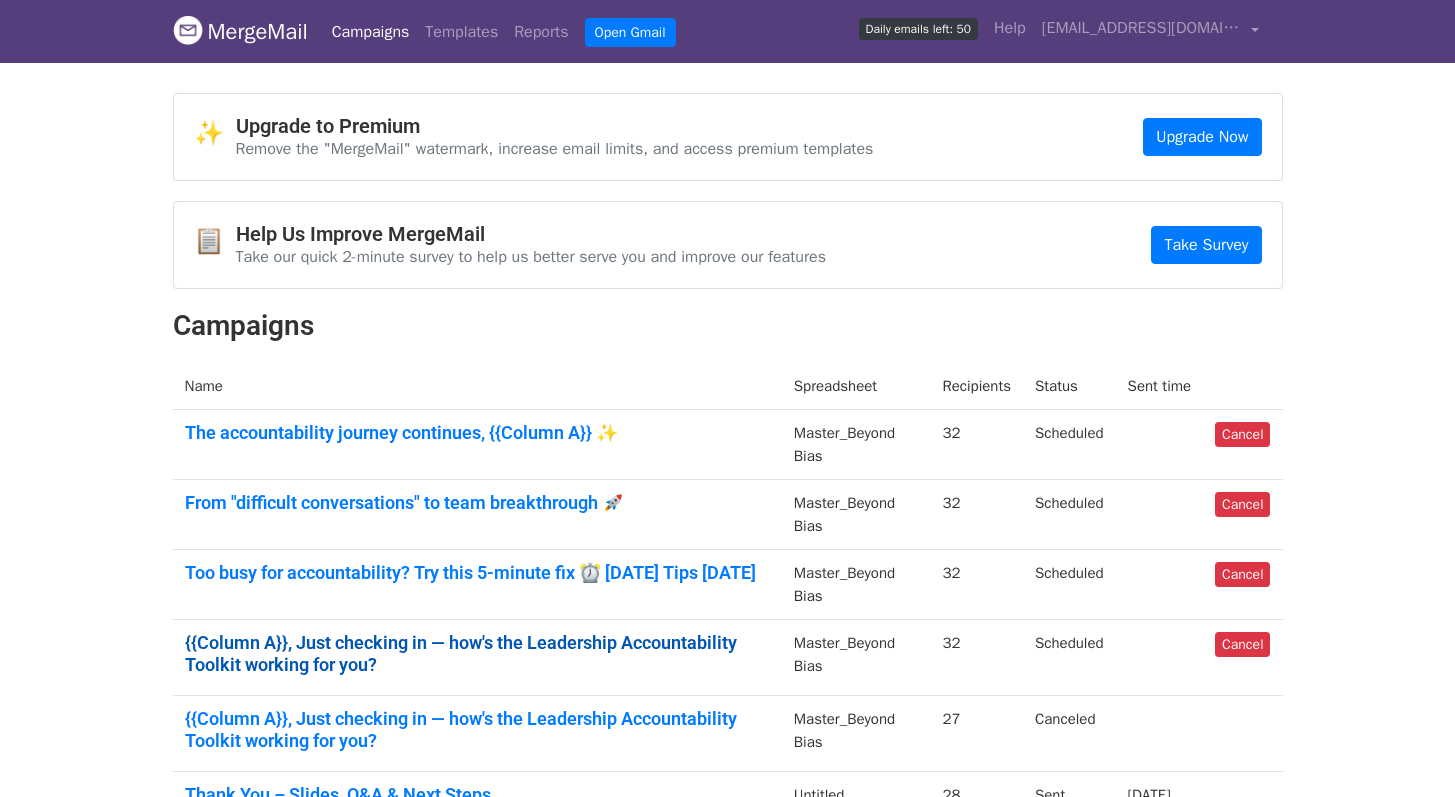 click on "{{Column A}}, Just checking in — how's the Leadership Accountability Toolkit working for you?" at bounding box center [477, 653] 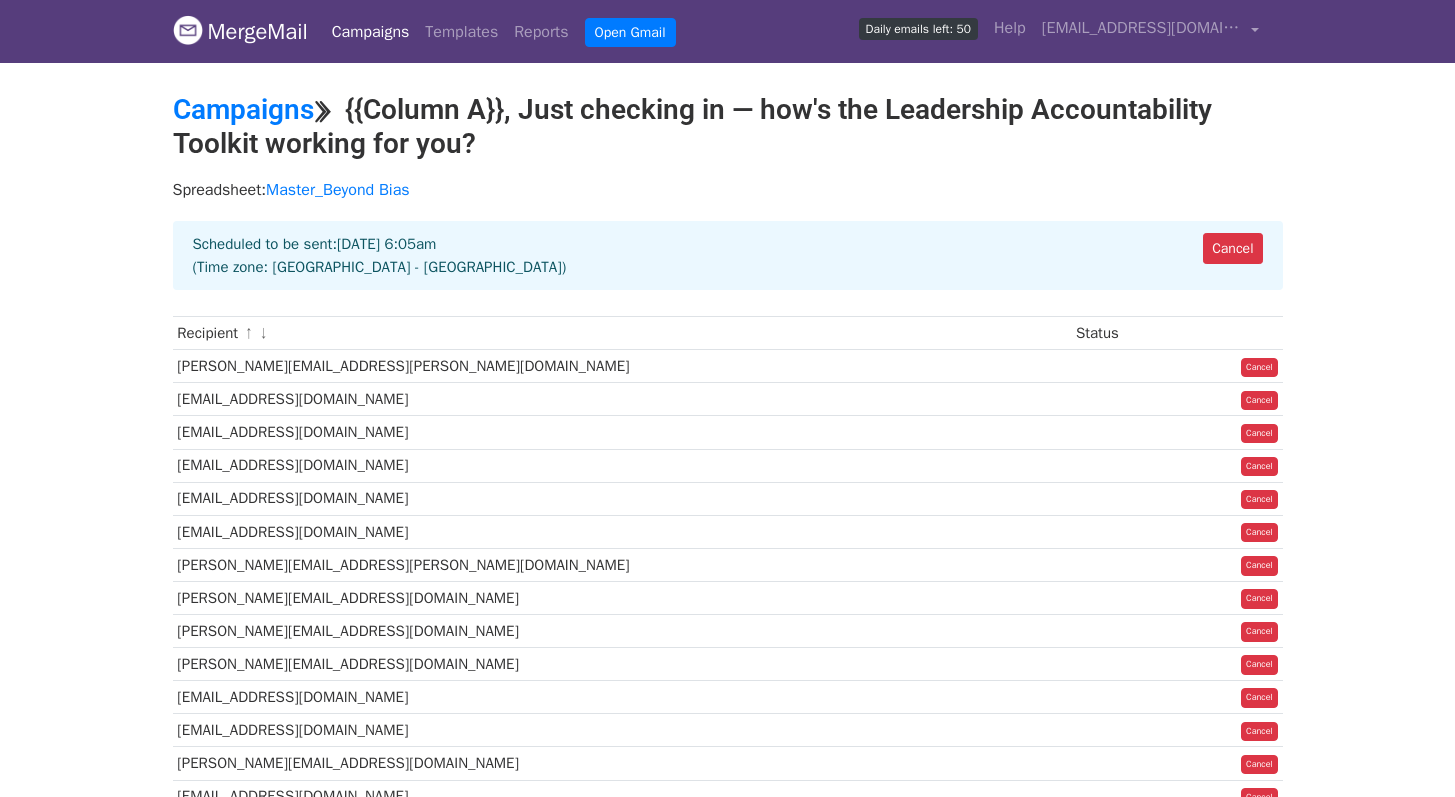 scroll, scrollTop: 0, scrollLeft: 0, axis: both 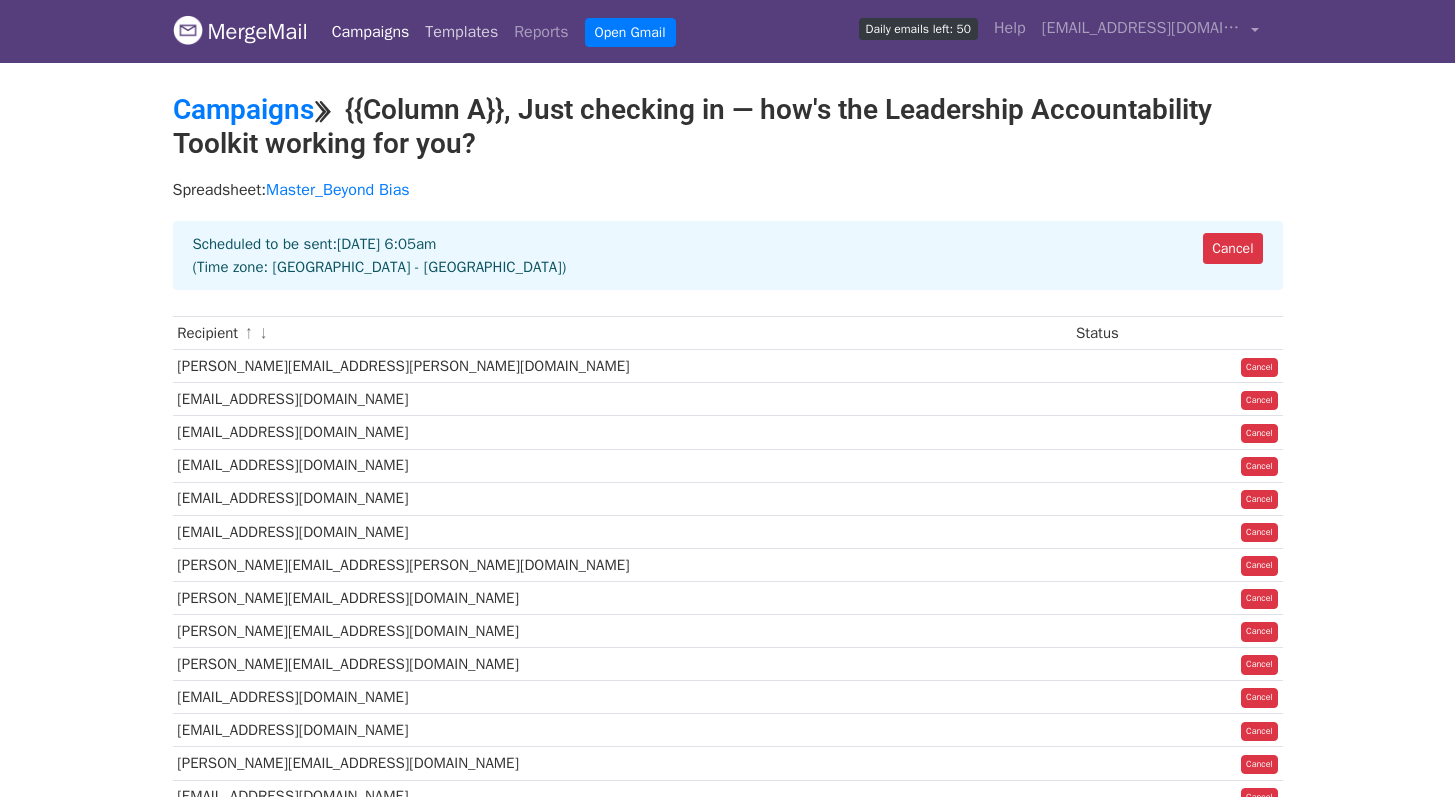 click on "Templates" at bounding box center [461, 32] 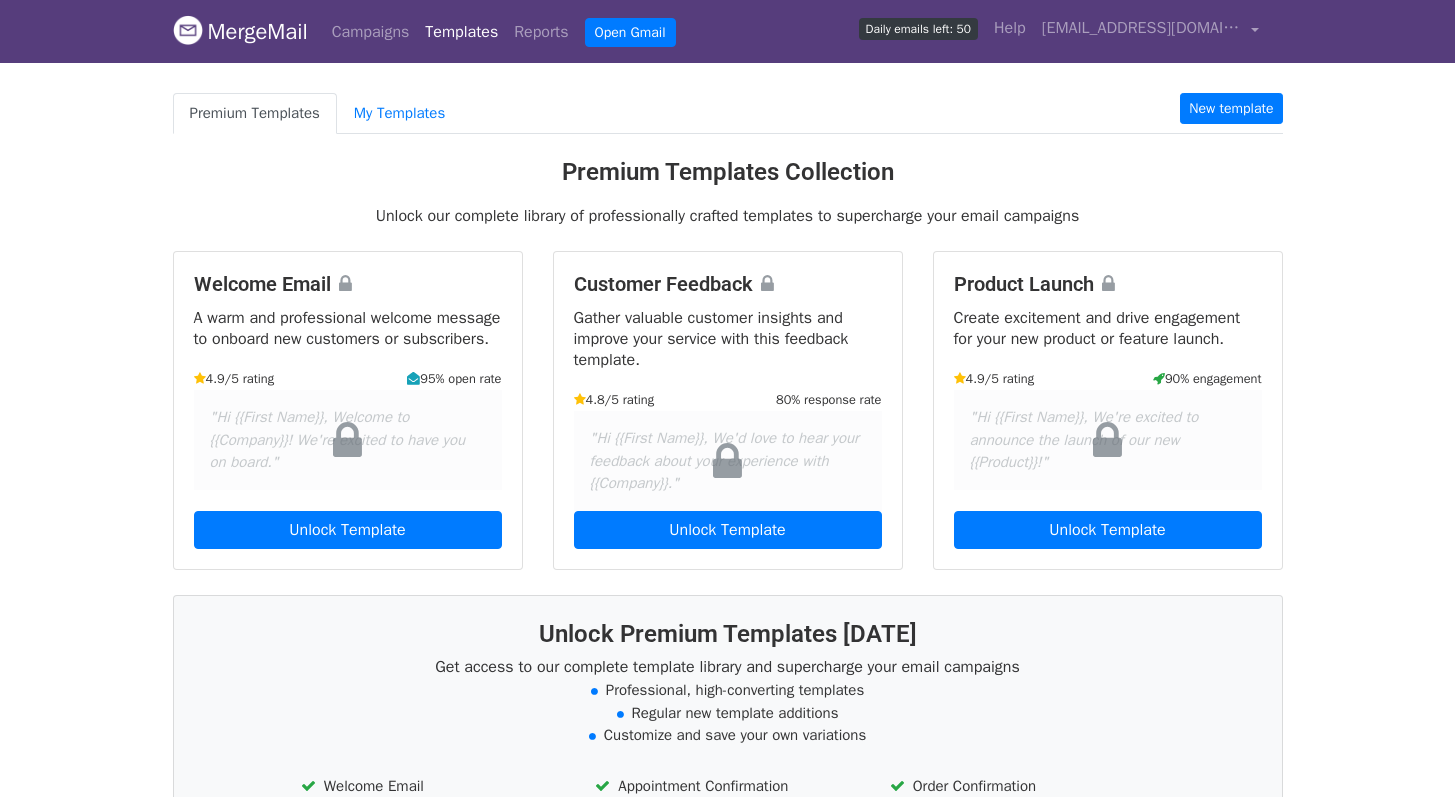 scroll, scrollTop: 0, scrollLeft: 0, axis: both 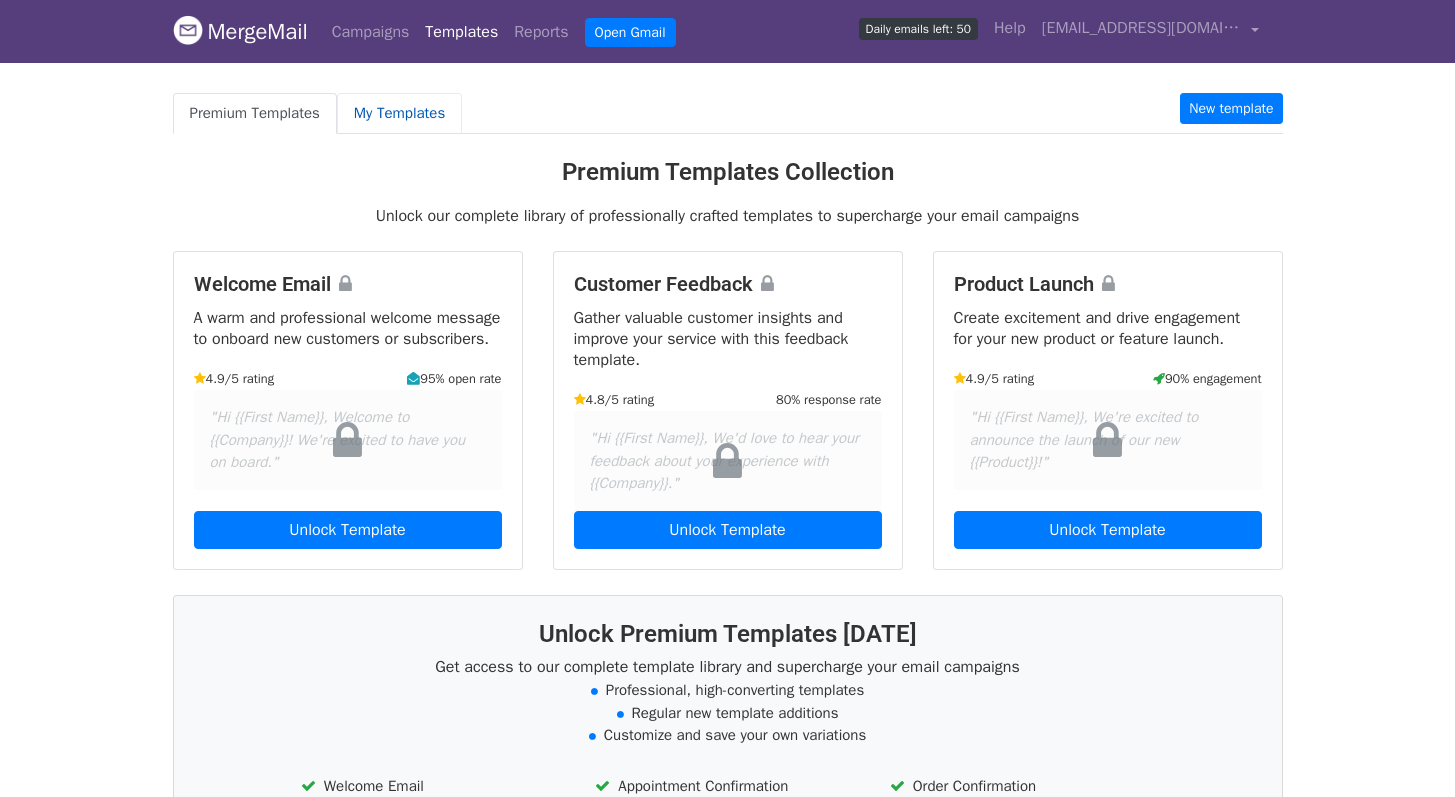 click on "My Templates" at bounding box center (399, 113) 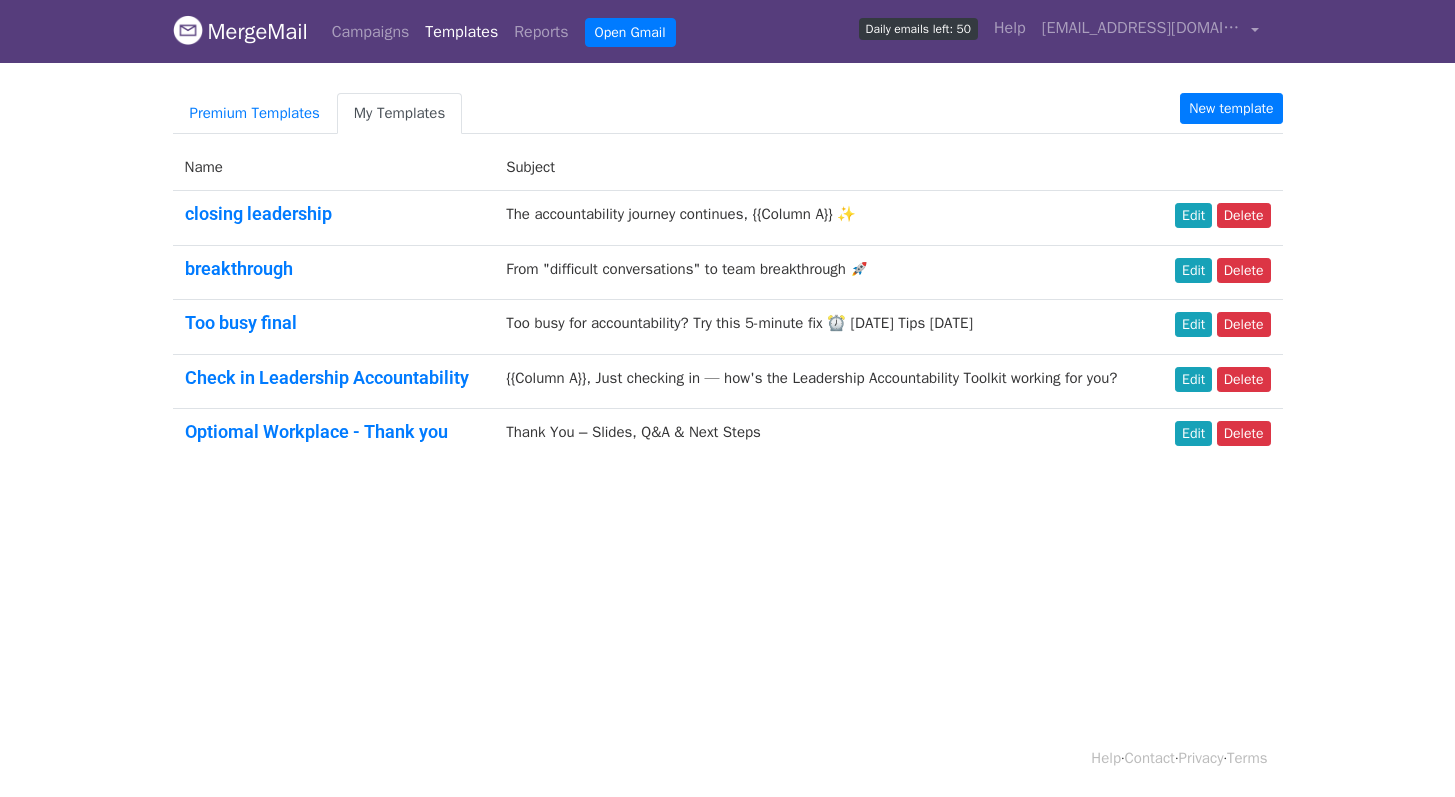 scroll, scrollTop: 0, scrollLeft: 0, axis: both 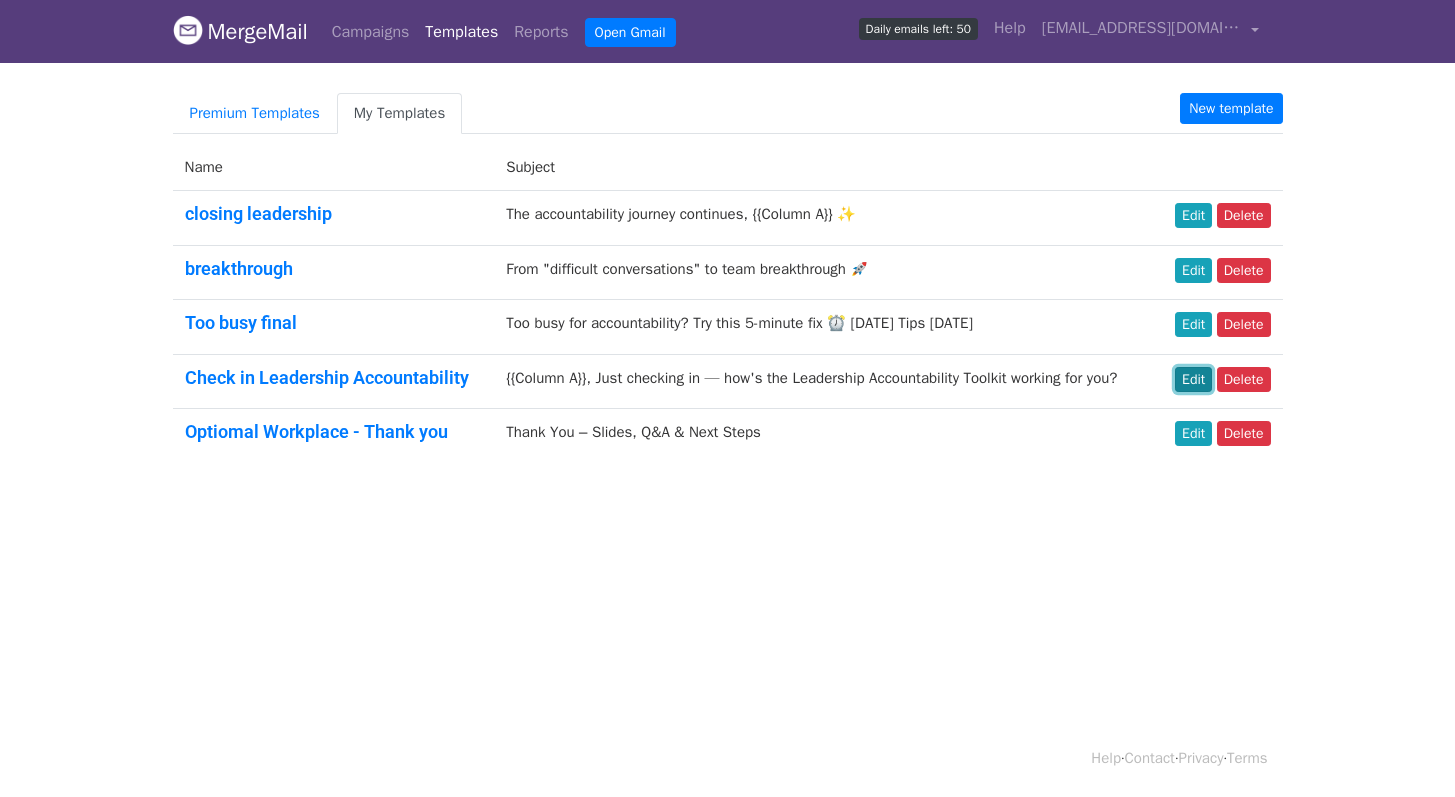click on "Edit" at bounding box center (1193, 379) 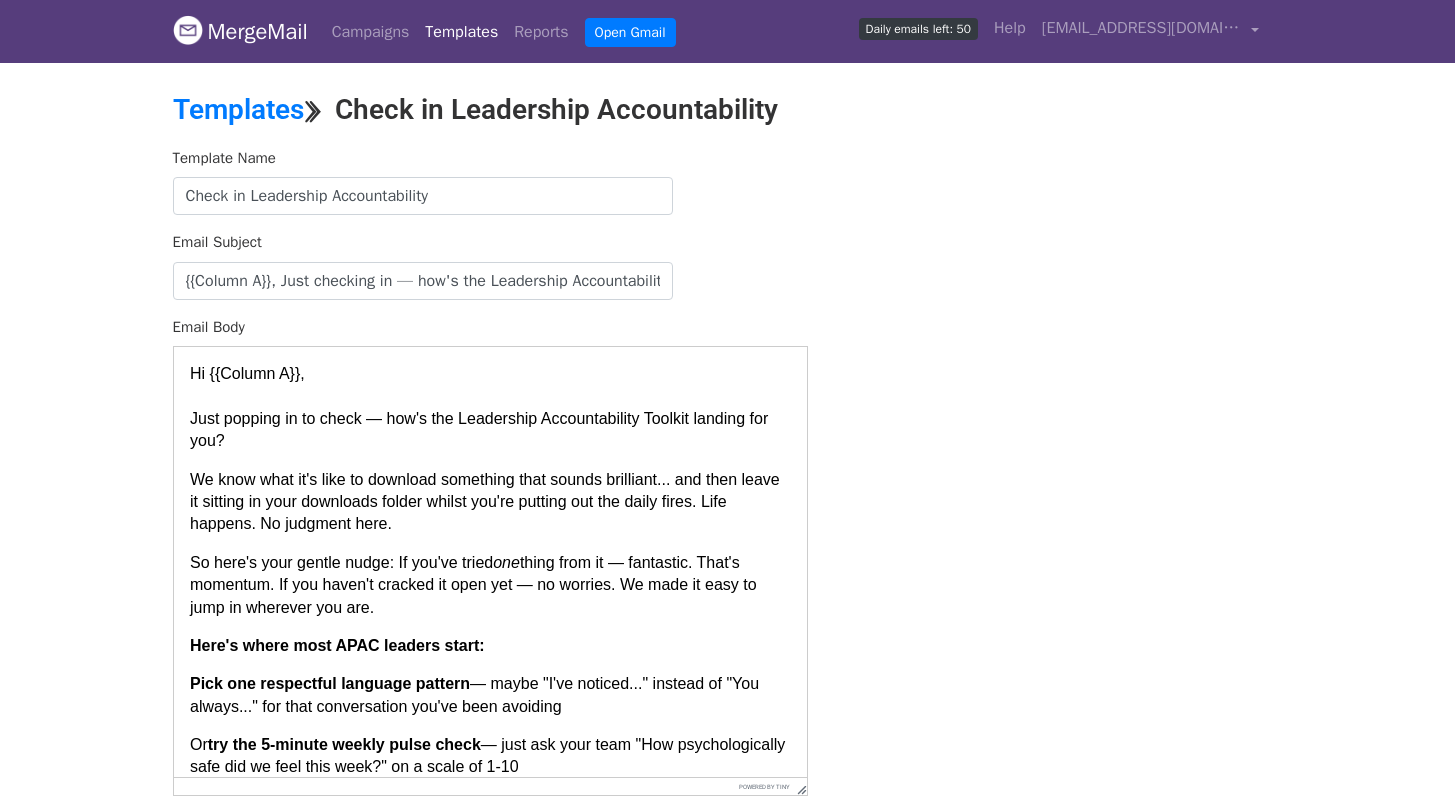 scroll, scrollTop: 0, scrollLeft: 0, axis: both 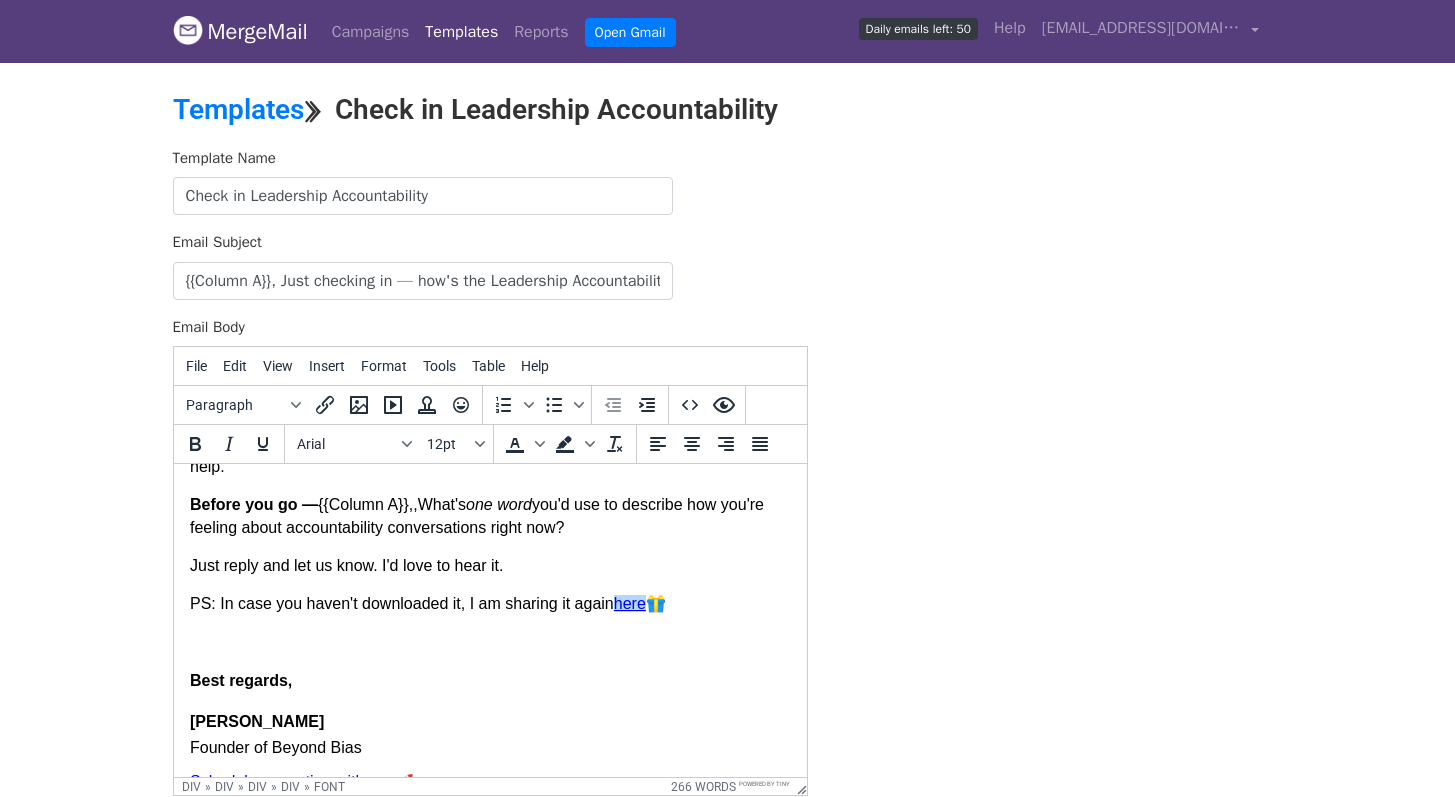 click on "here" at bounding box center (629, 603) 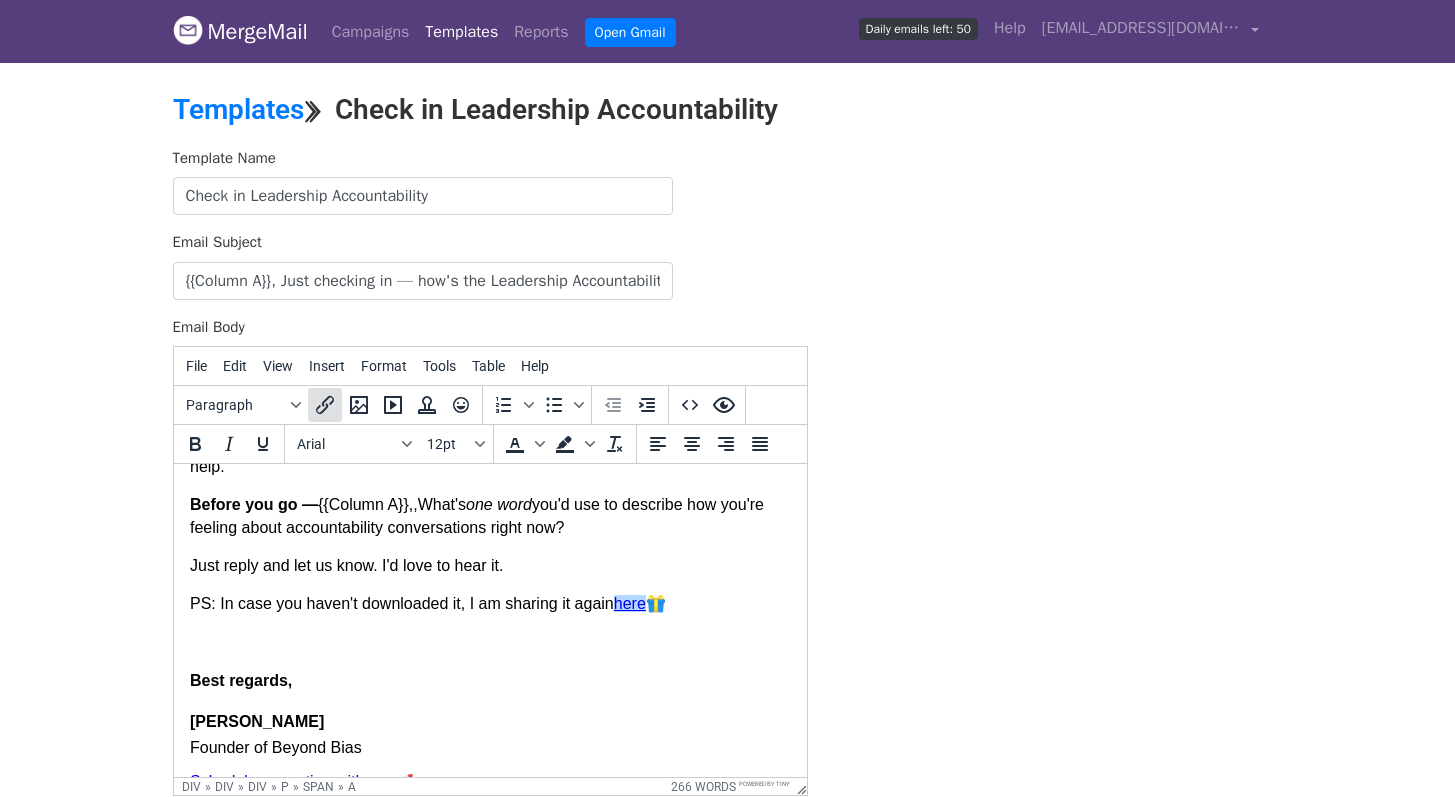 click 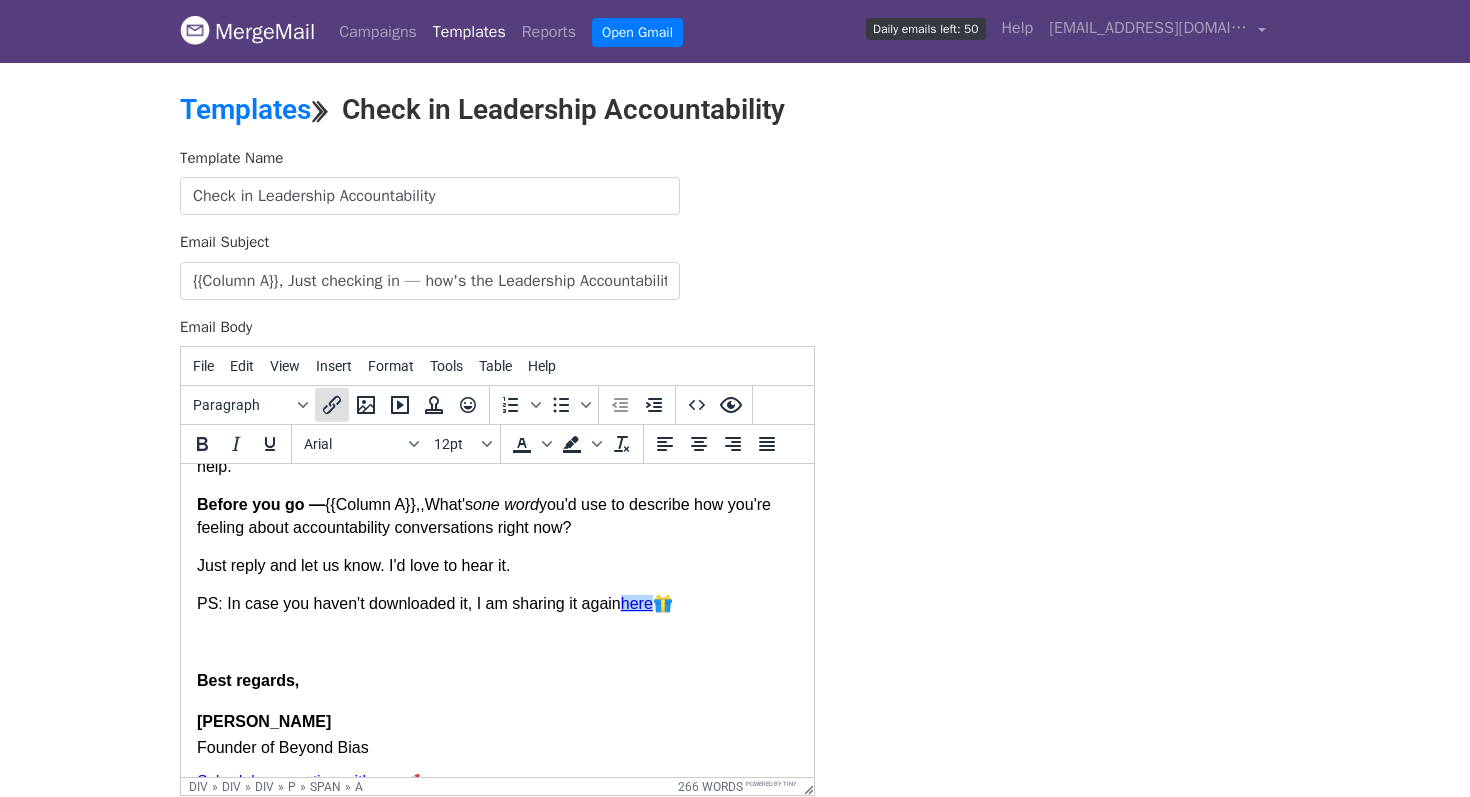 select on "_blank" 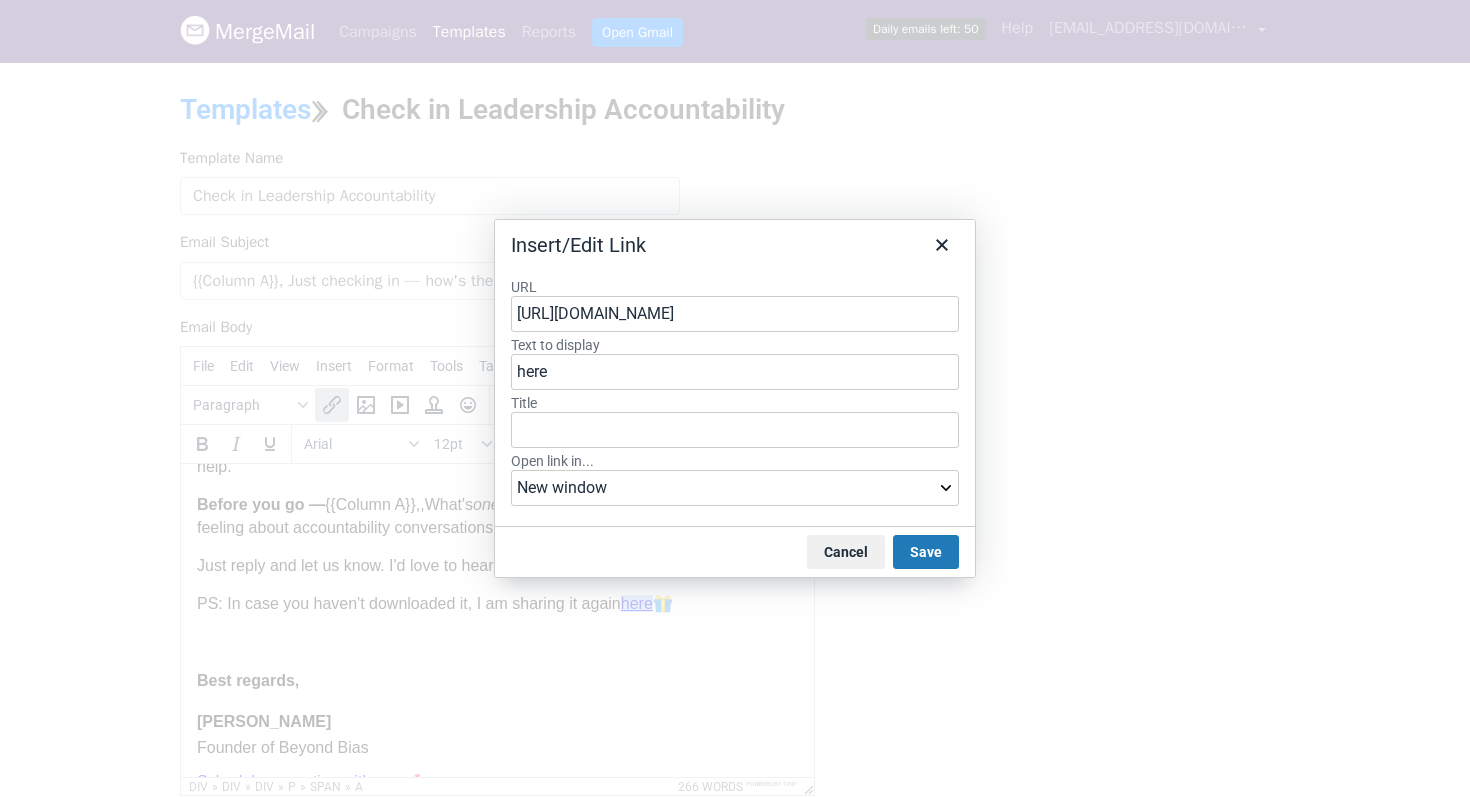 scroll, scrollTop: 0, scrollLeft: 1338, axis: horizontal 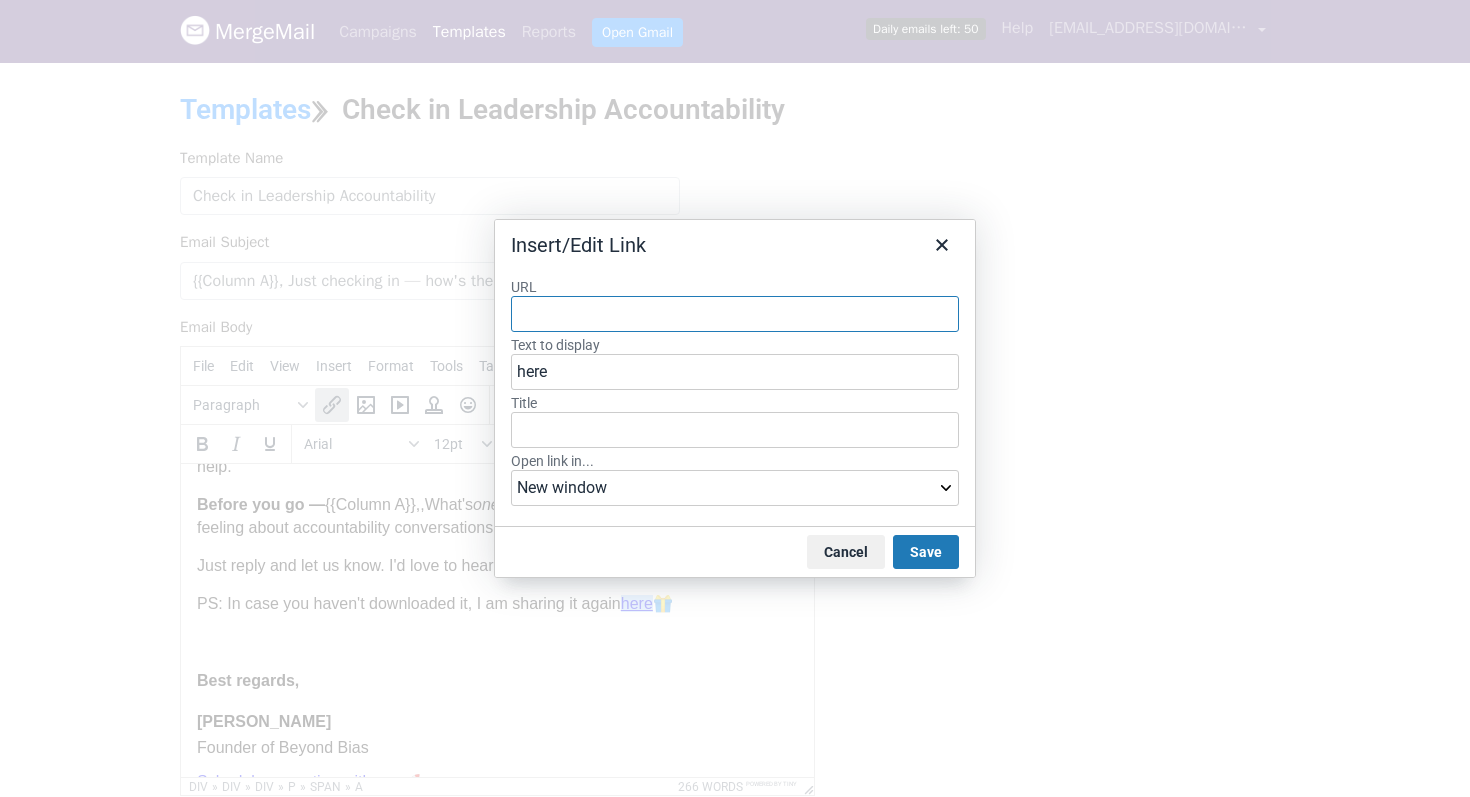 paste on "https://drive.google.com/file/d/18e2smyFdE_rakXAwy5Pv4mj3dmC-aDG0/view?usp=sharing" 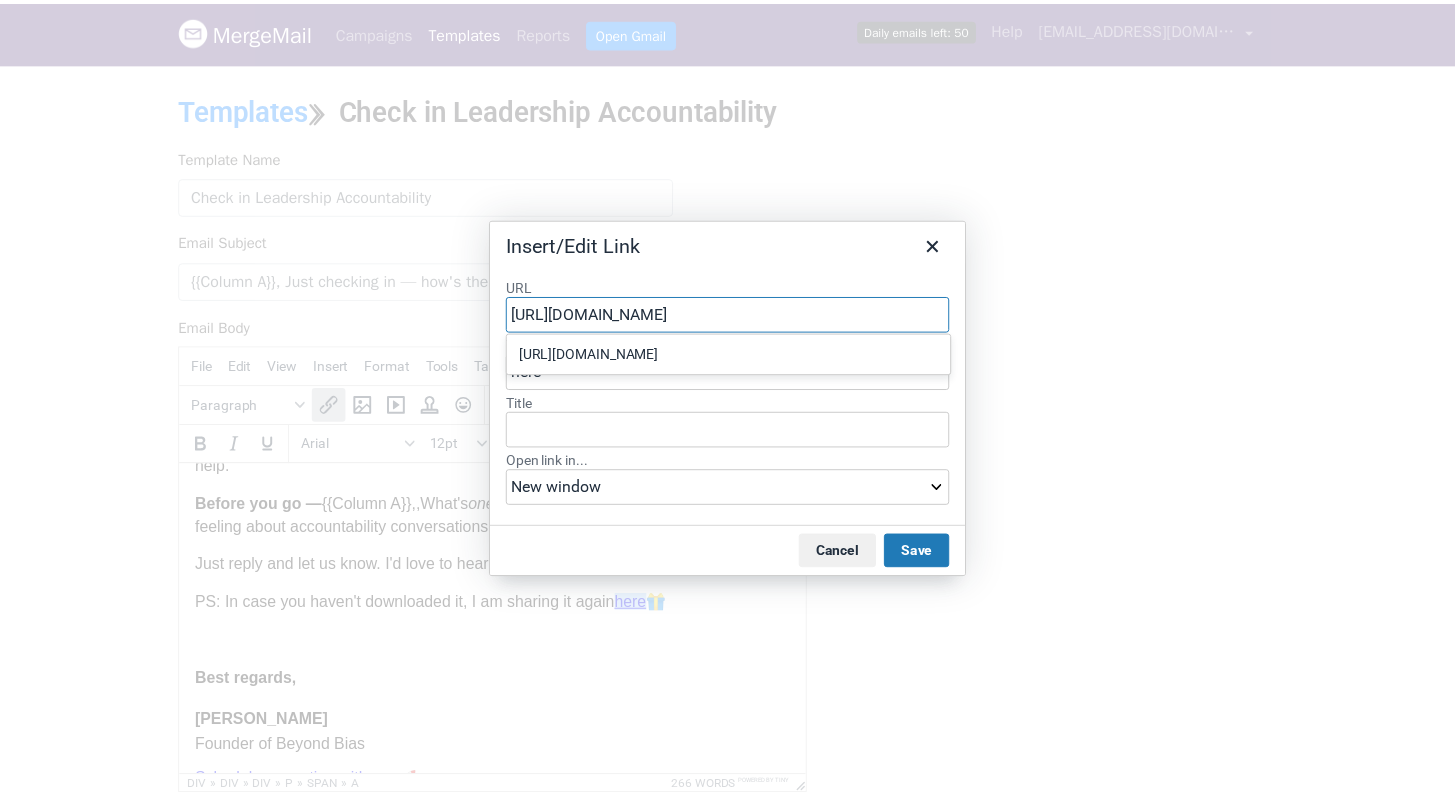 scroll, scrollTop: 0, scrollLeft: 232, axis: horizontal 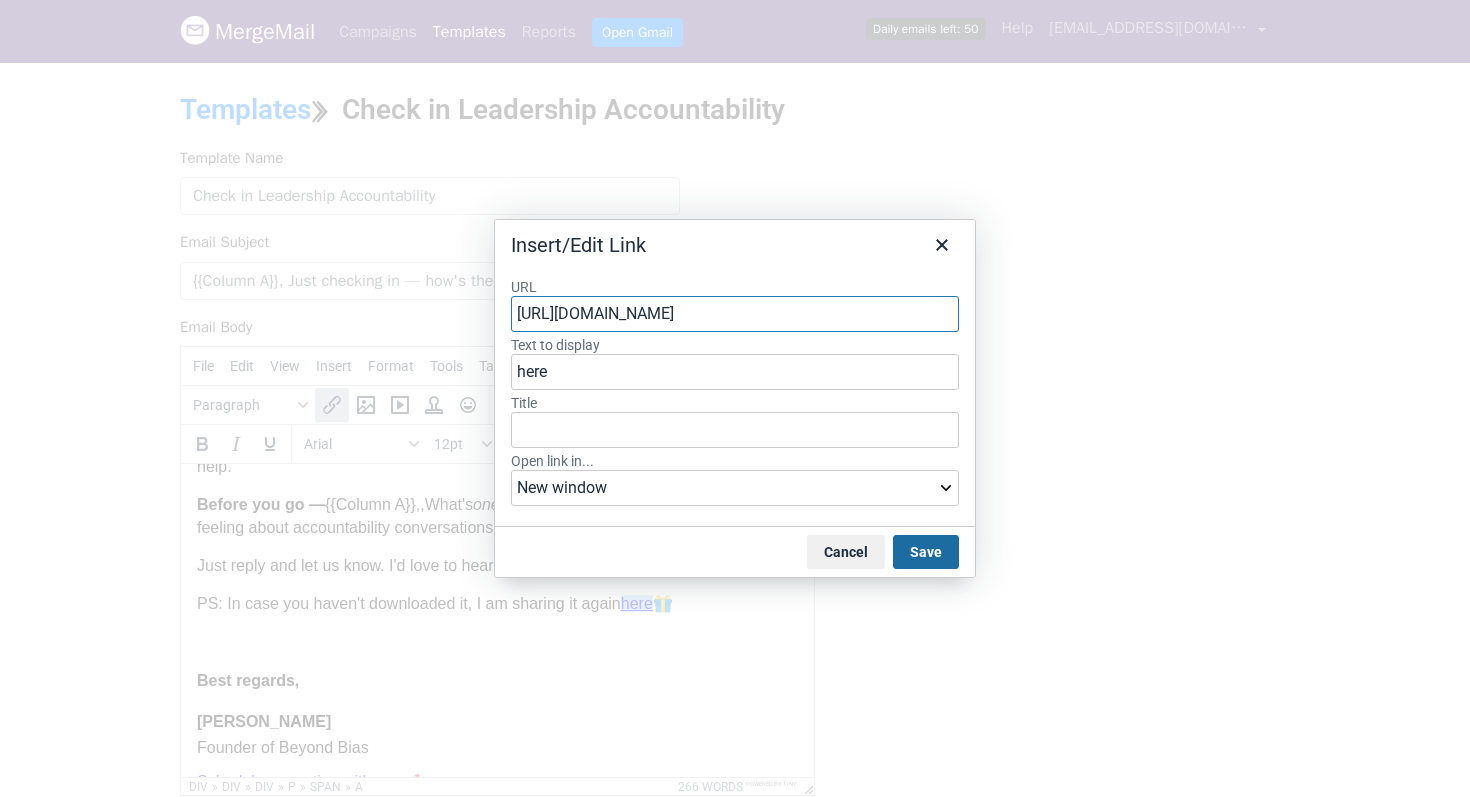 click on "Save" at bounding box center (926, 552) 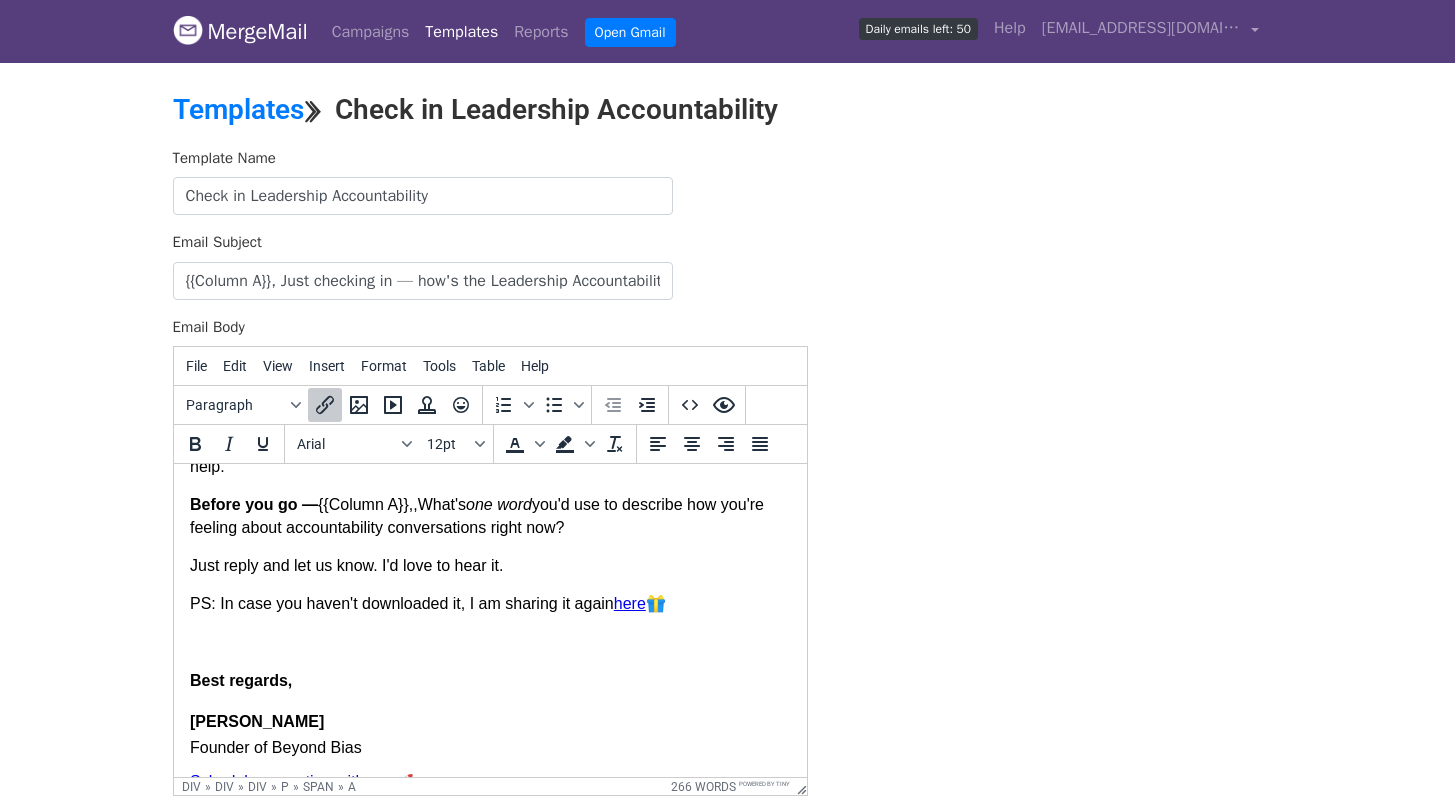click on "Best regards," at bounding box center (489, 681) 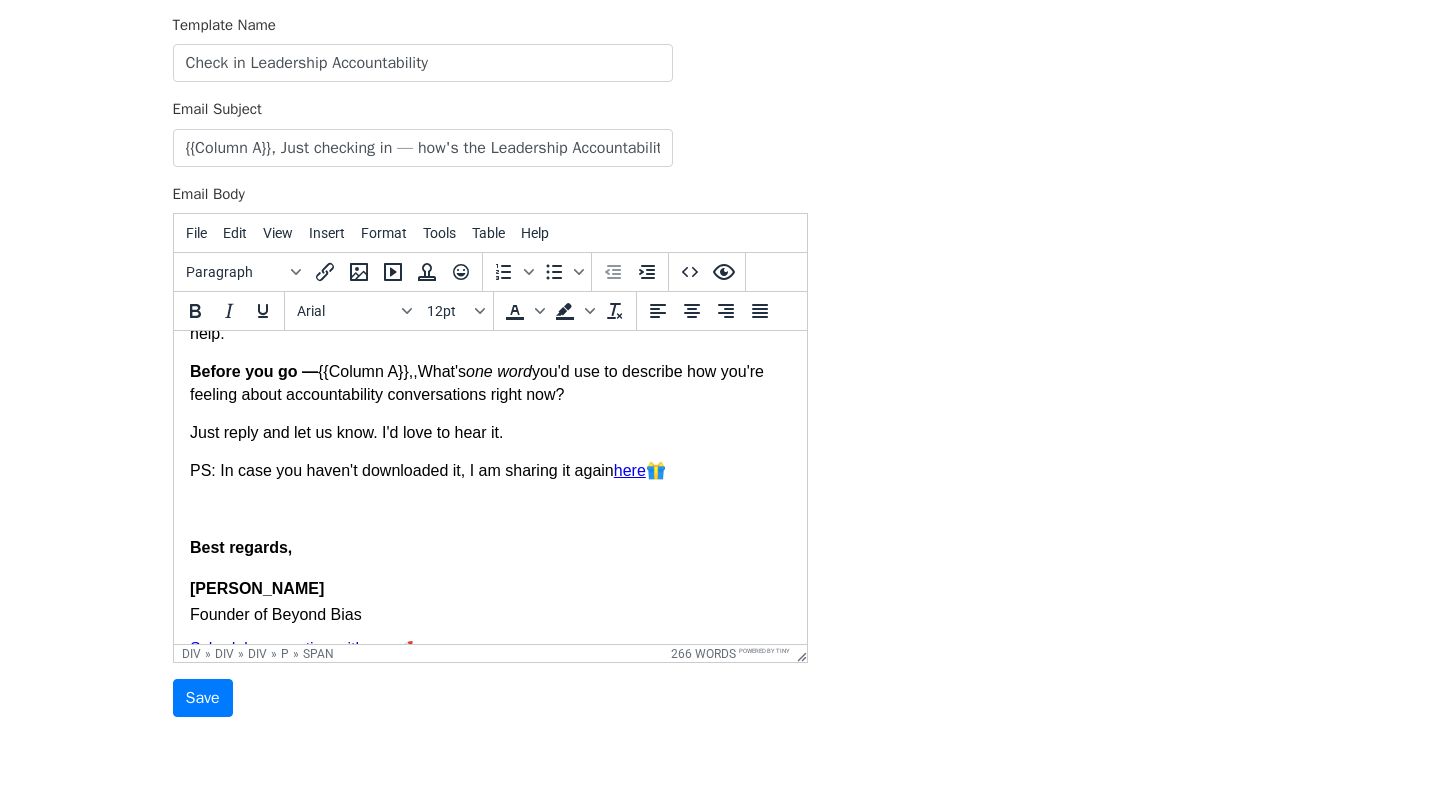 scroll, scrollTop: 143, scrollLeft: 0, axis: vertical 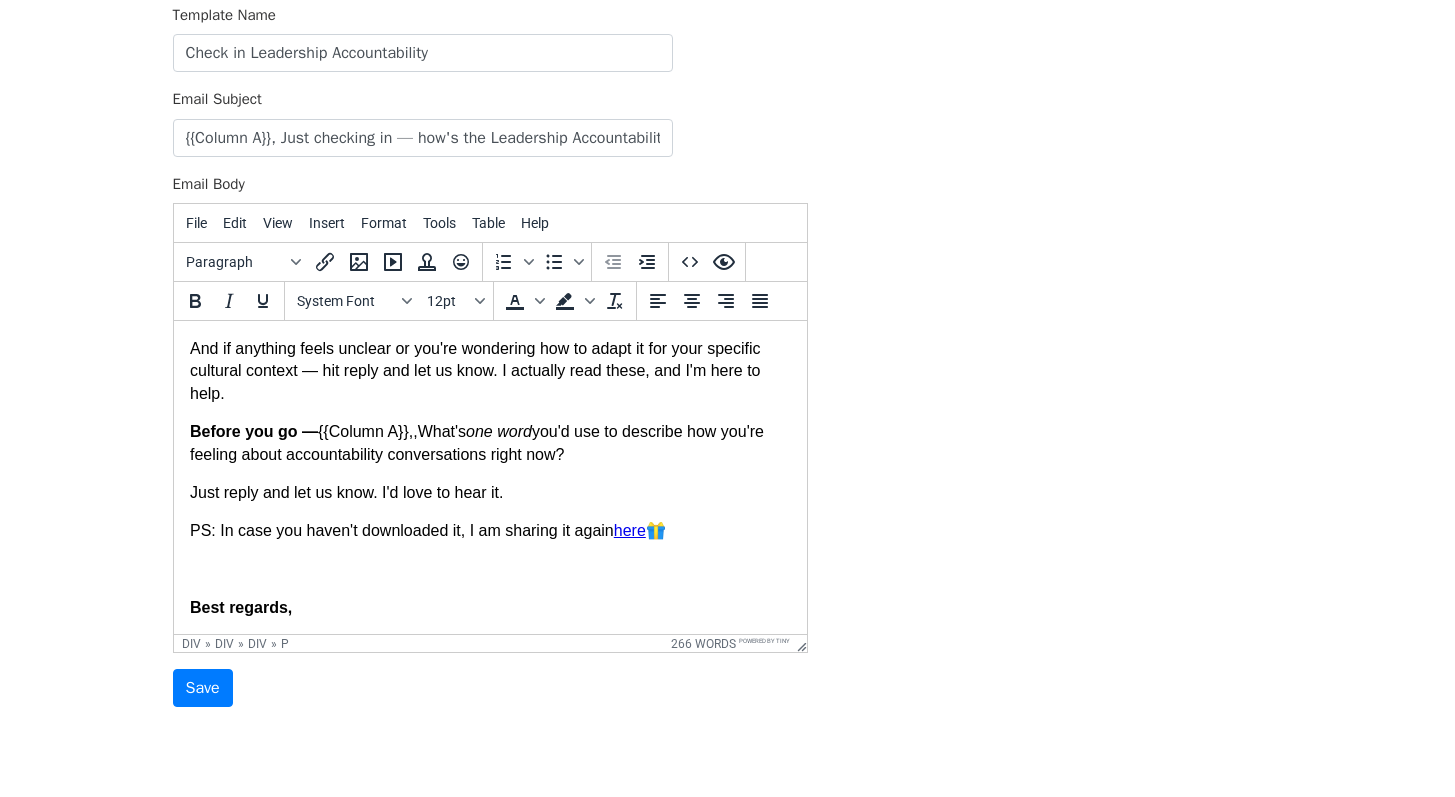 click on "Just reply and let us know. I'd love to hear it." at bounding box center (489, 493) 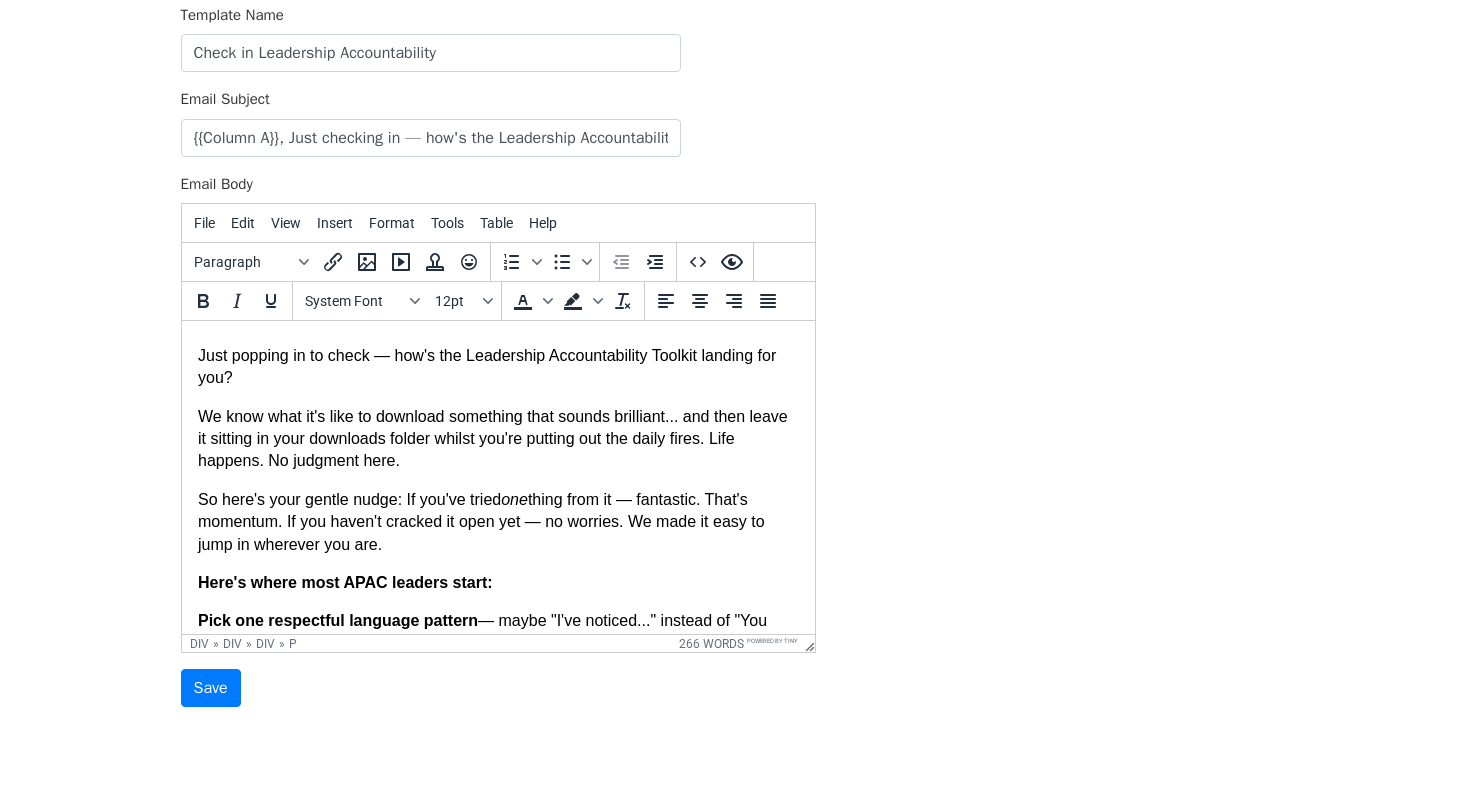 scroll, scrollTop: 0, scrollLeft: 0, axis: both 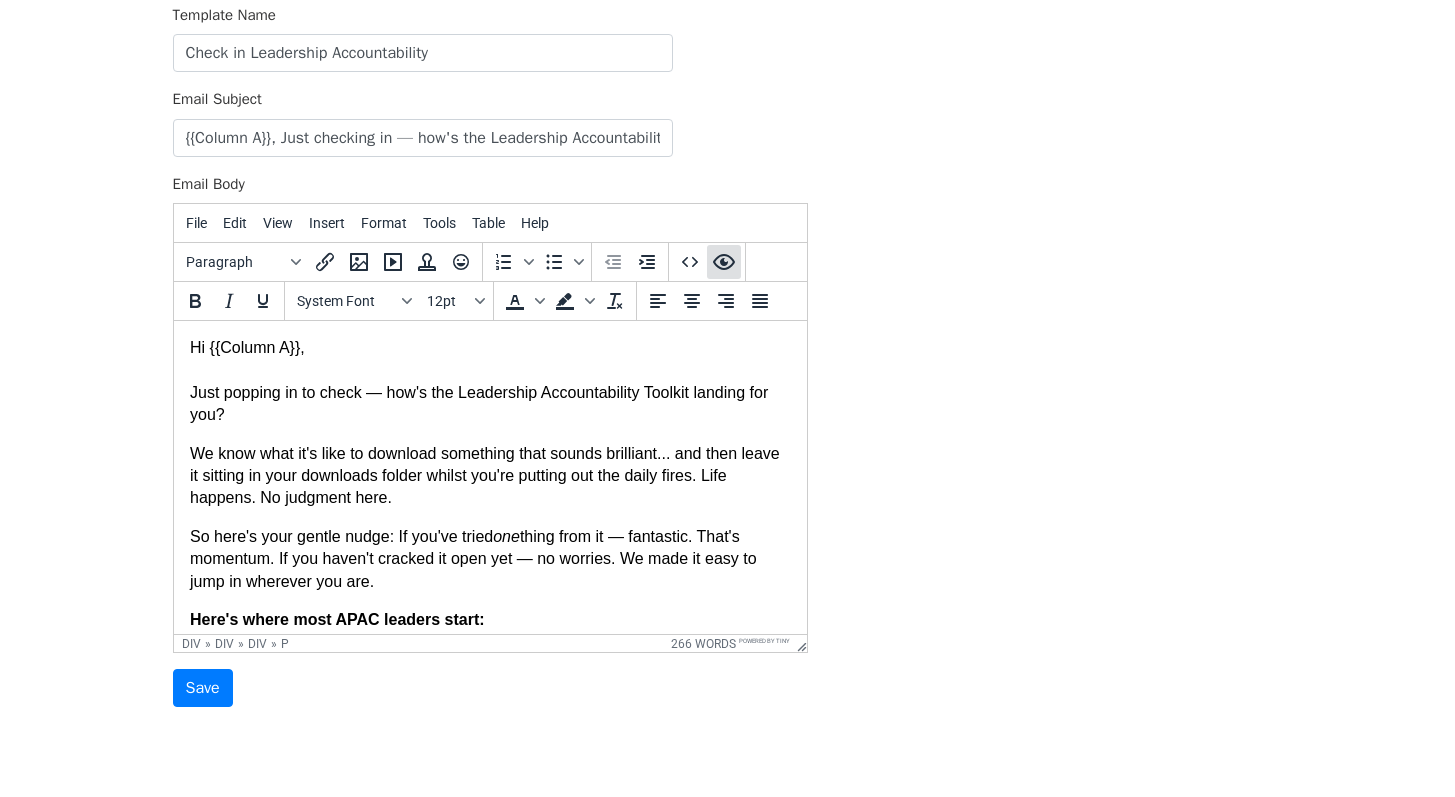 click 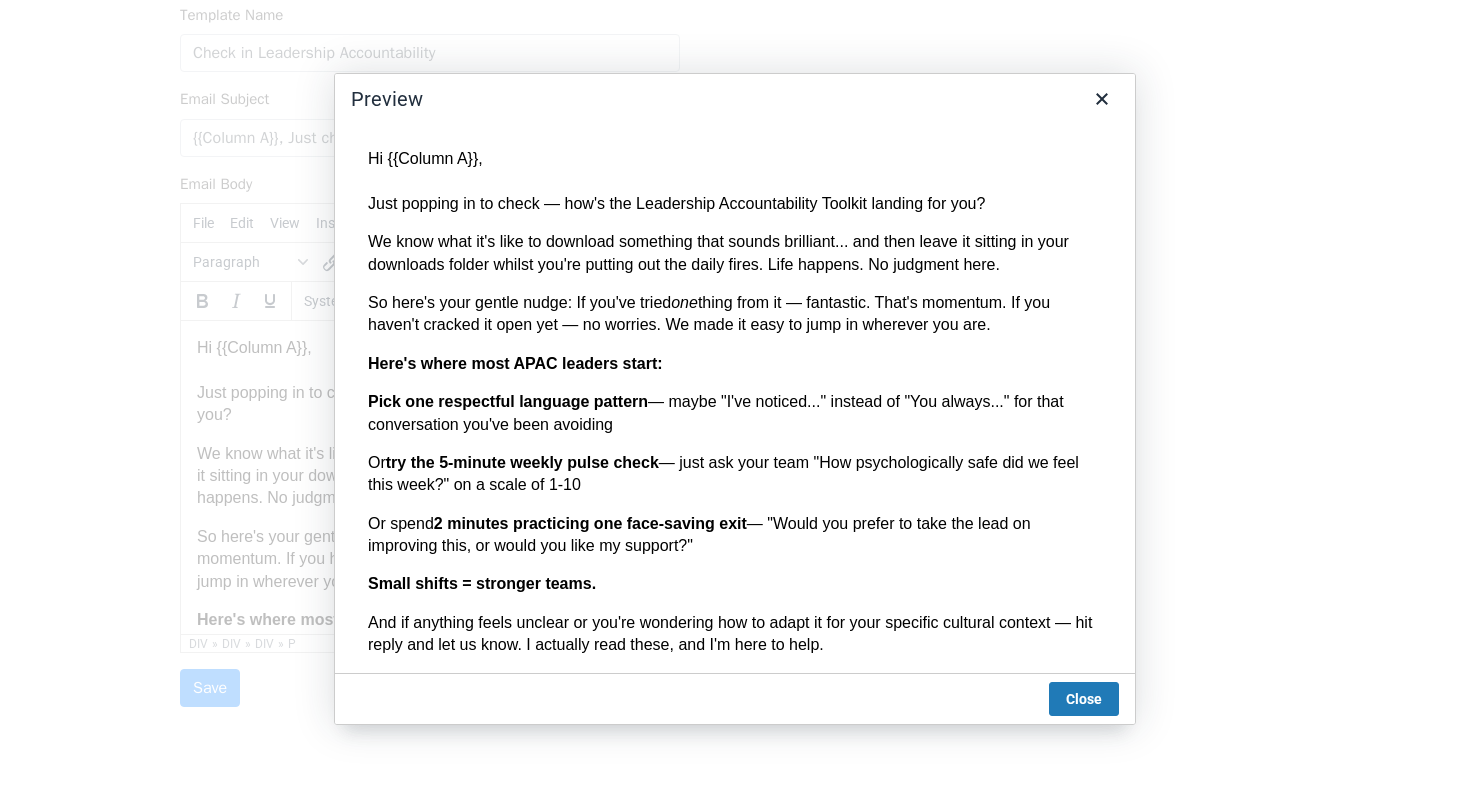 scroll, scrollTop: 0, scrollLeft: 0, axis: both 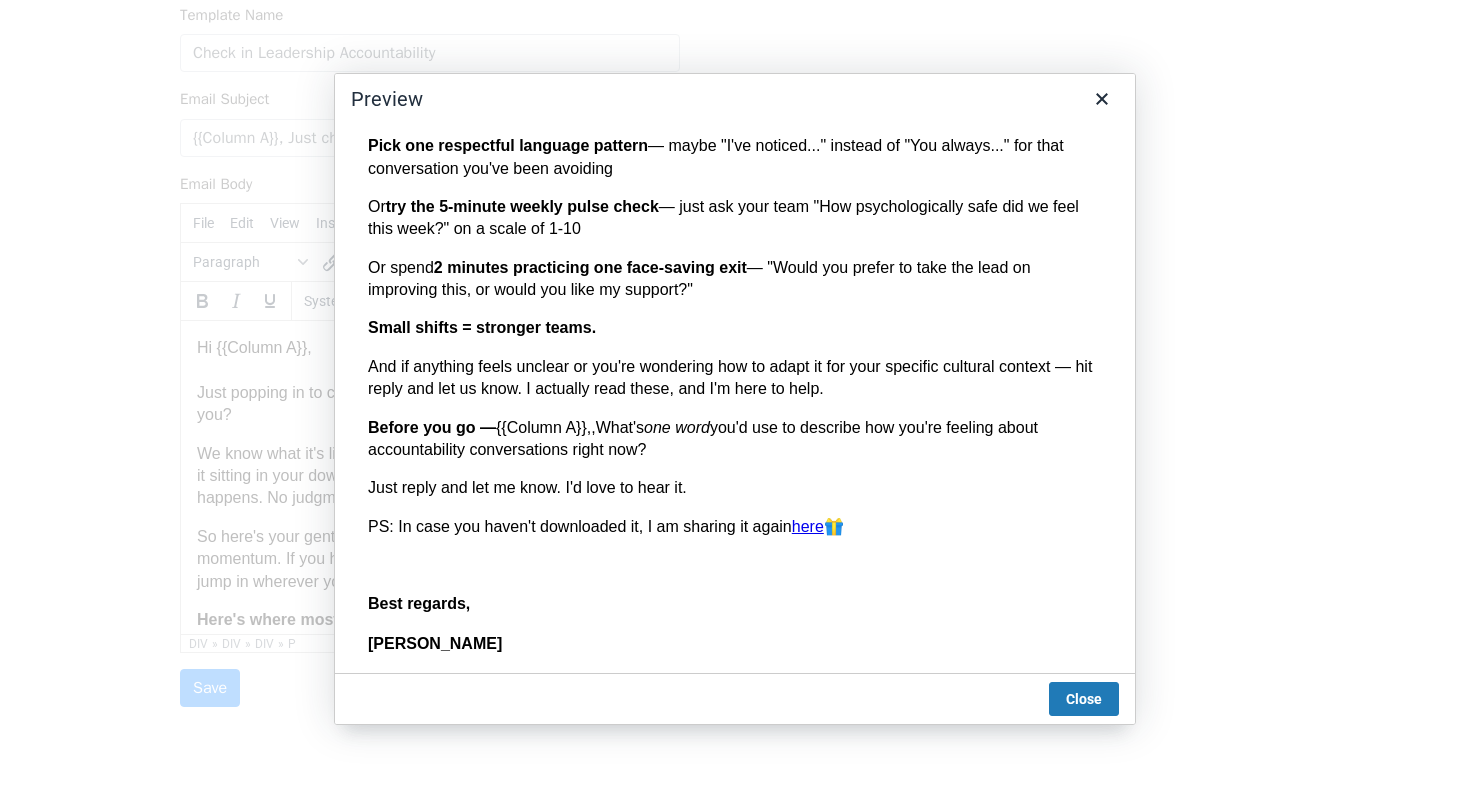 click on "here" at bounding box center (808, 525) 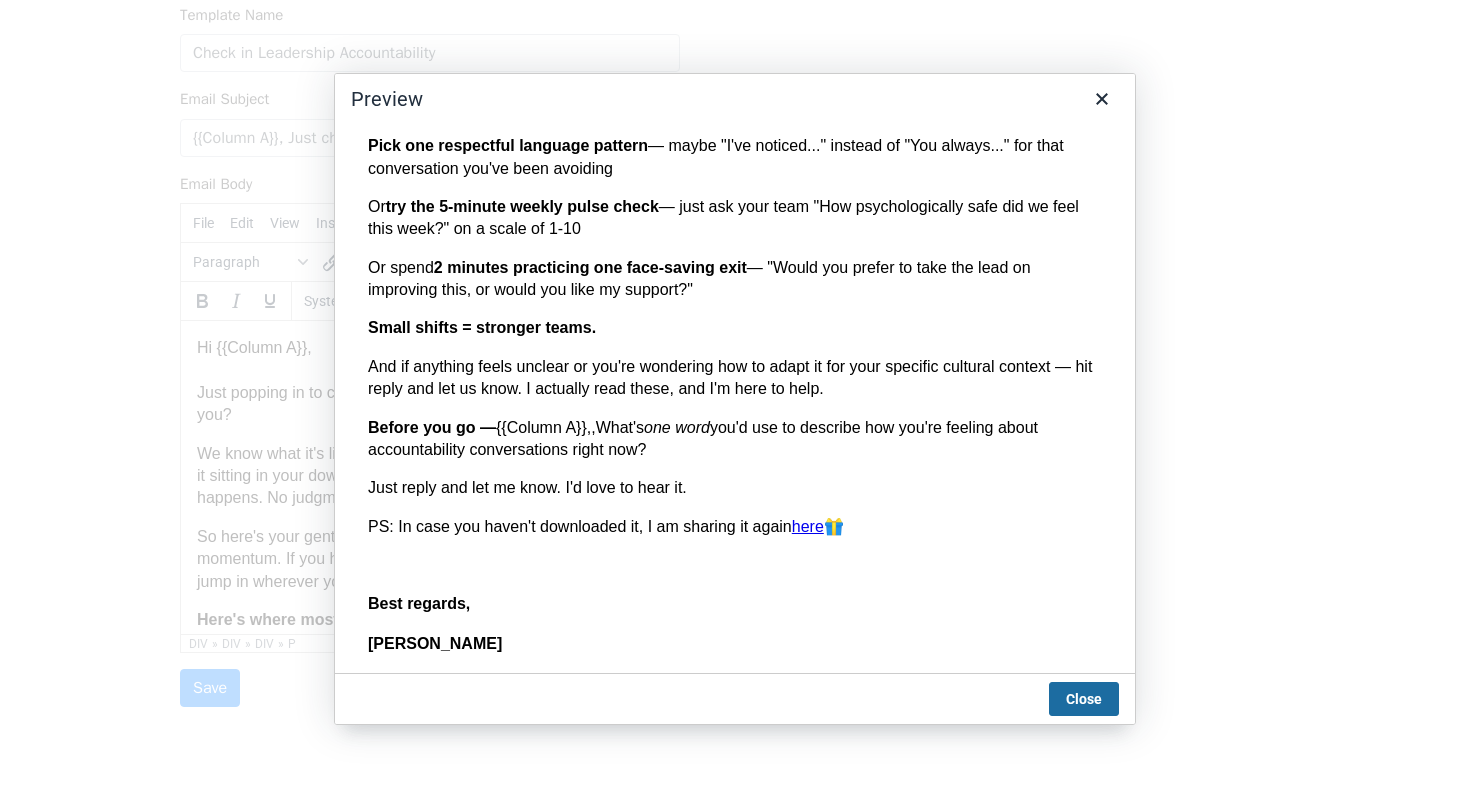 click on "Close" at bounding box center (1084, 699) 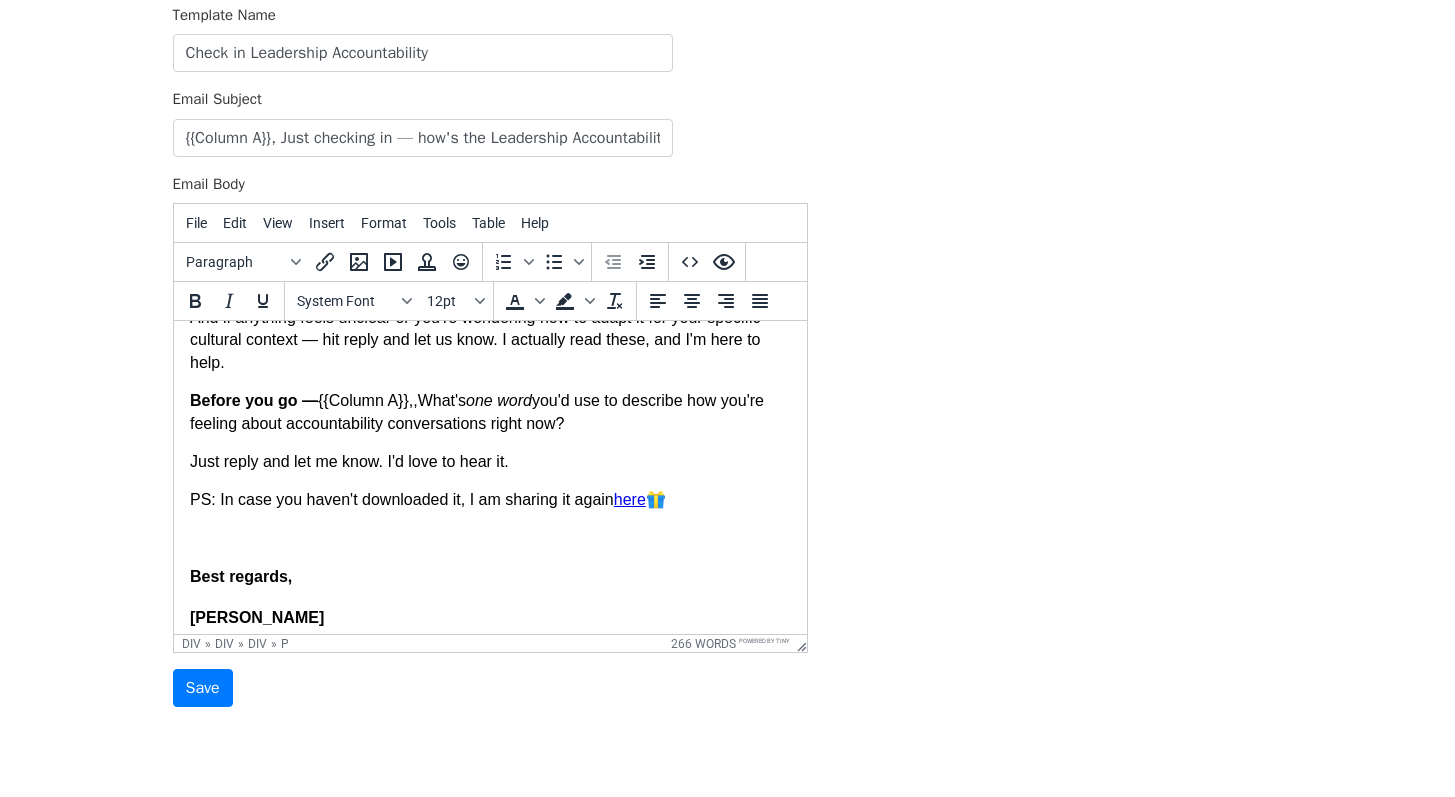 scroll, scrollTop: 545, scrollLeft: 0, axis: vertical 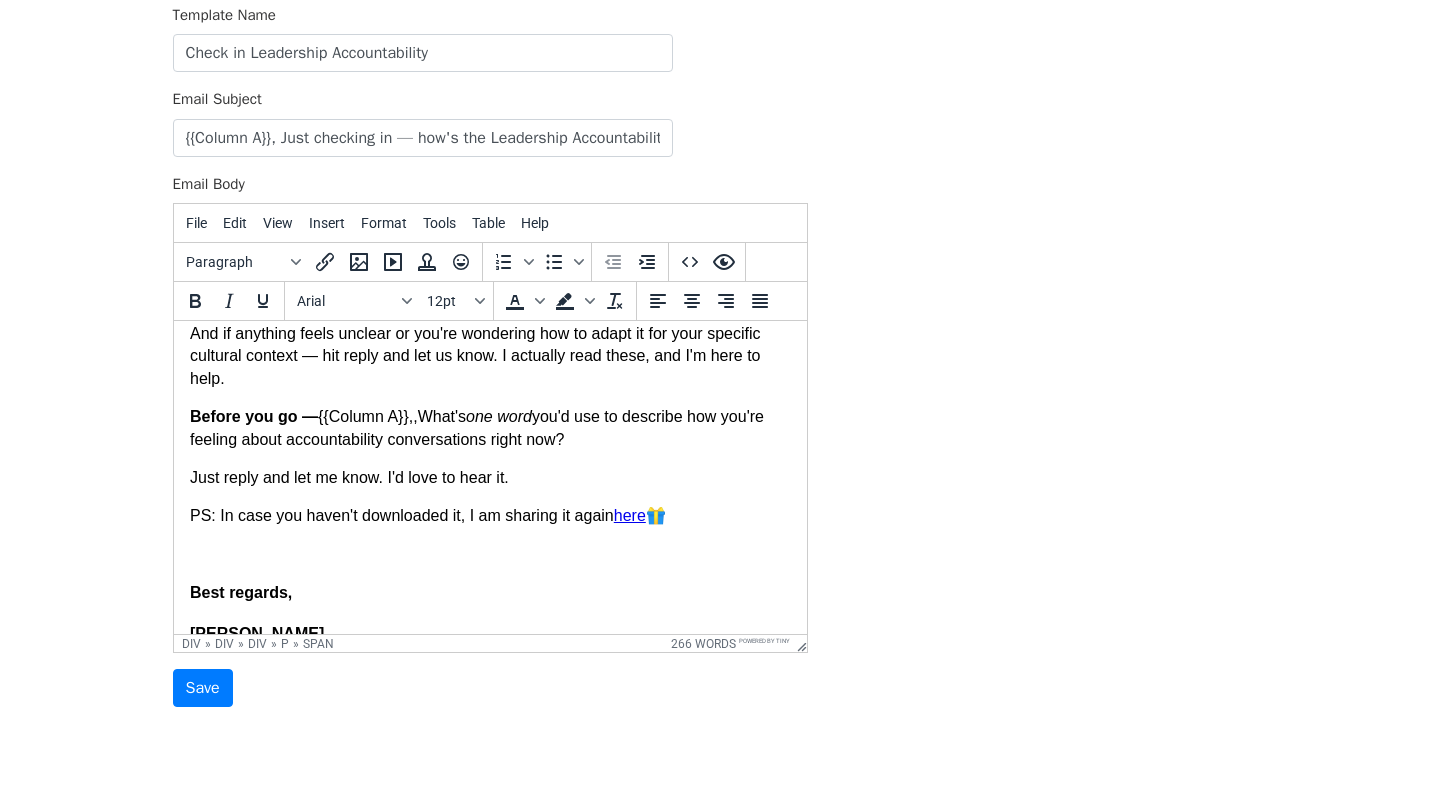 click on "," at bounding box center [414, 416] 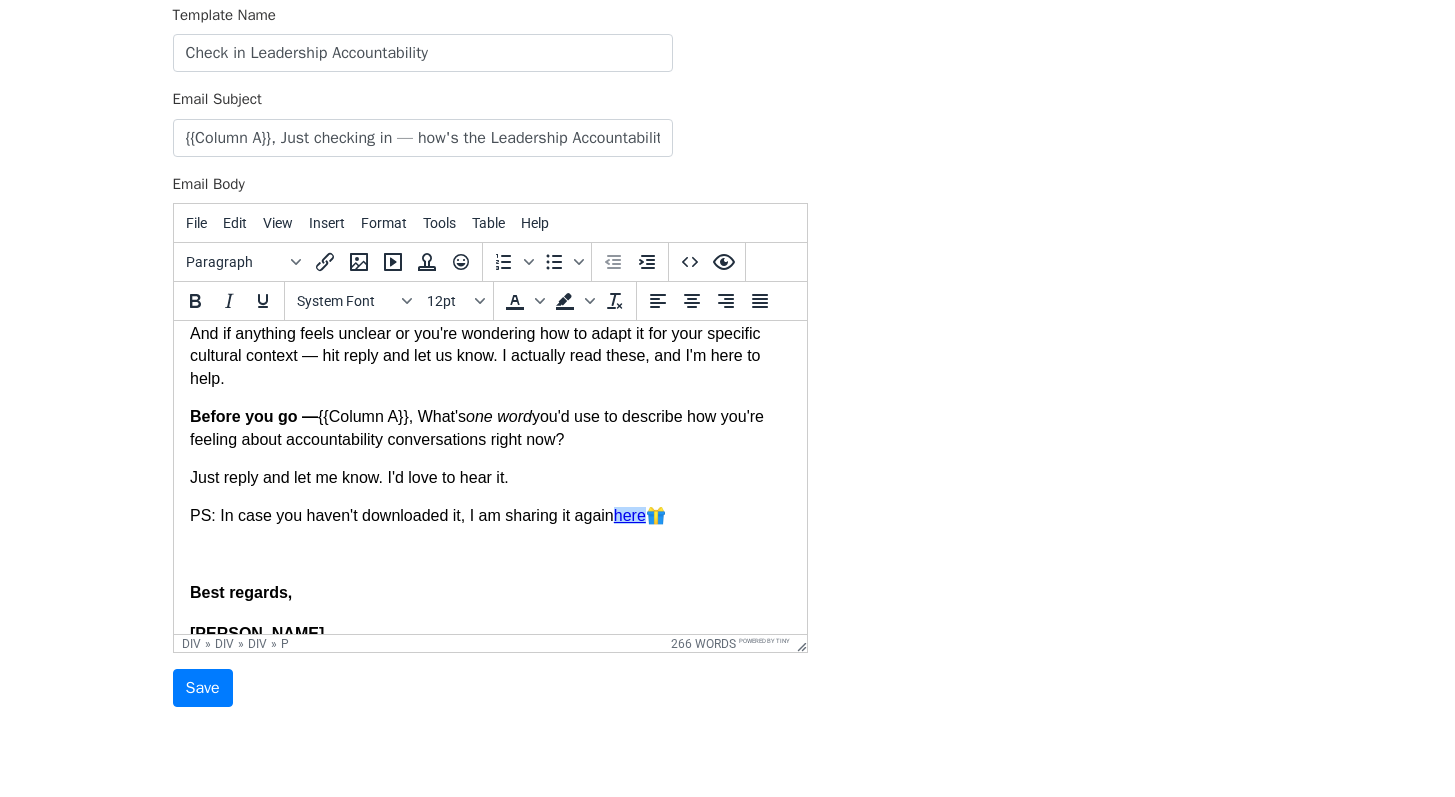 click on "here" at bounding box center (629, 515) 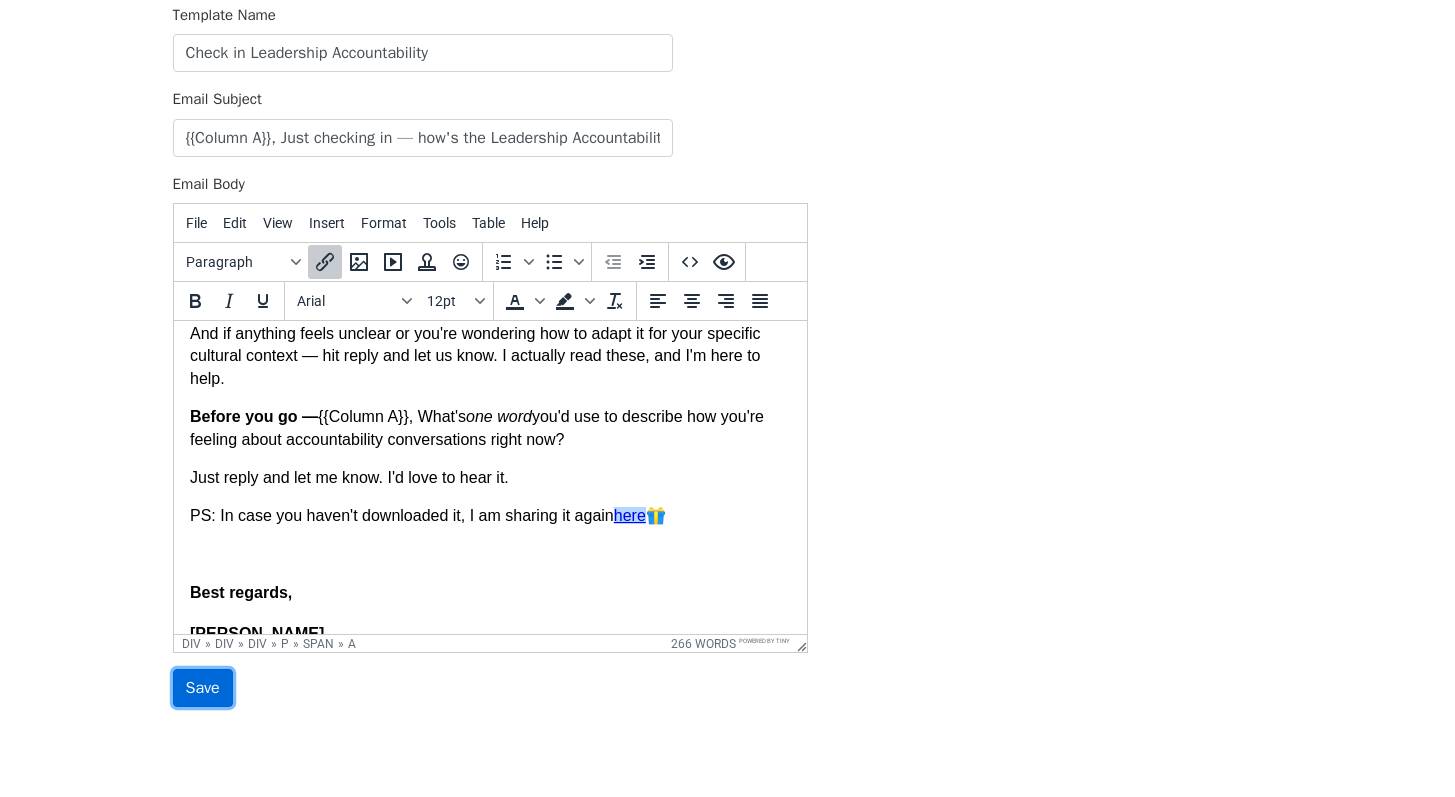 click on "Save" at bounding box center (203, 688) 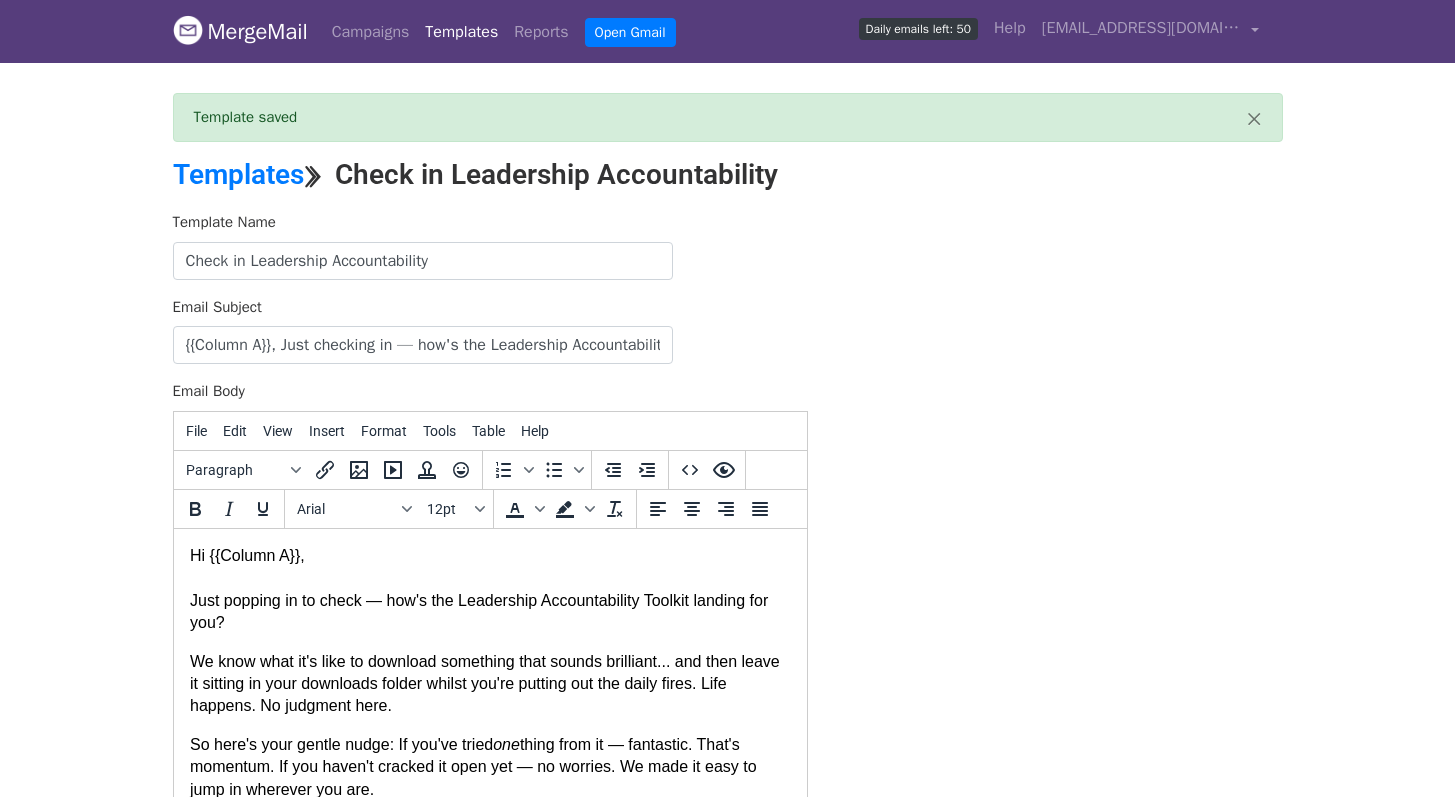 scroll, scrollTop: 0, scrollLeft: 0, axis: both 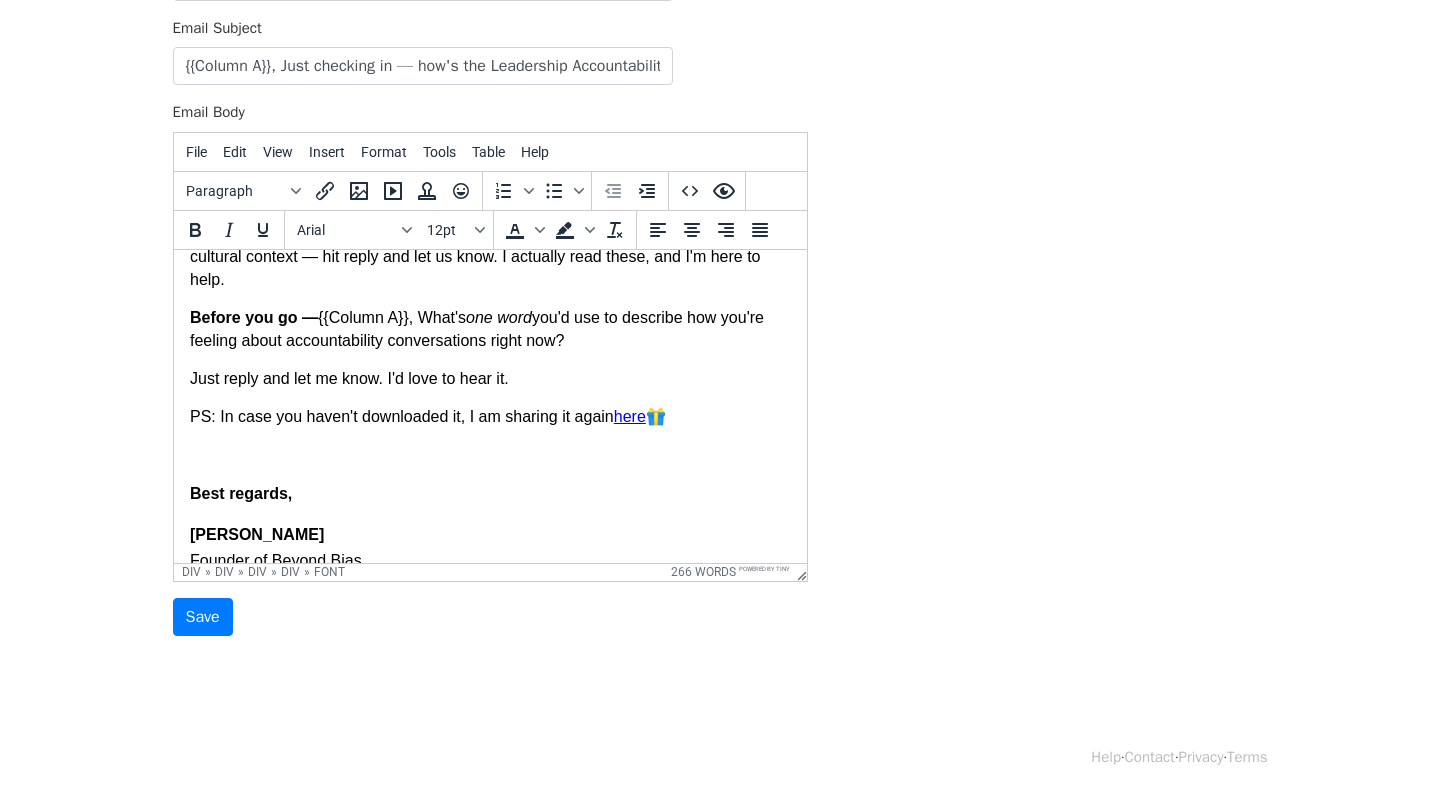 click on "Hi {{Column A}},    Just popping in to check — how's the Leadership Accountability Toolkit landing for you? We know what it's like to download something that sounds brilliant... and then leave it sitting in your downloads folder whilst you're putting out the daily fires. Life happens. No judgment here. So here's your gentle nudge: If you've tried  one  thing from it — fantastic. That's momentum. If you haven't cracked it open yet — no worries. We made it easy to jump in wherever you are. Here's where most APAC leaders start: Pick one respectful language pattern  — maybe "I've noticed..." instead of "You always..." for that conversation you've been avoiding Or  try the 5-minute weekly pulse check  — just ask your team "How psychologically safe did we feel this week?" on a scale of 1-10 Or spend  2 minutes practicing one face-saving exit  — "Would you prefer to take the lead on improving this, or would you like my support?" Small shifts = stronger teams. Before you go —  {{Column A}},   What's" at bounding box center [489, 208] 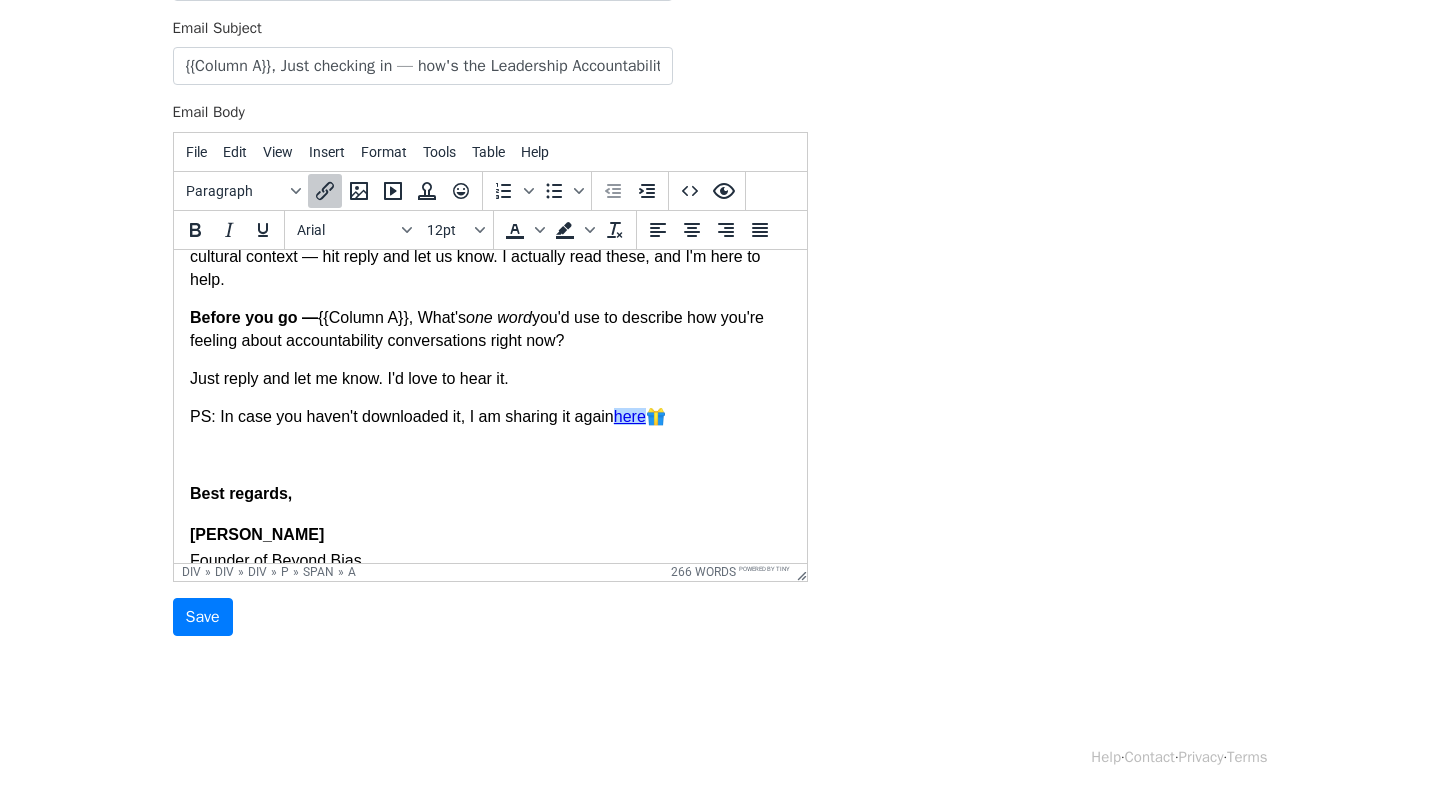 click on "here" at bounding box center (629, 415) 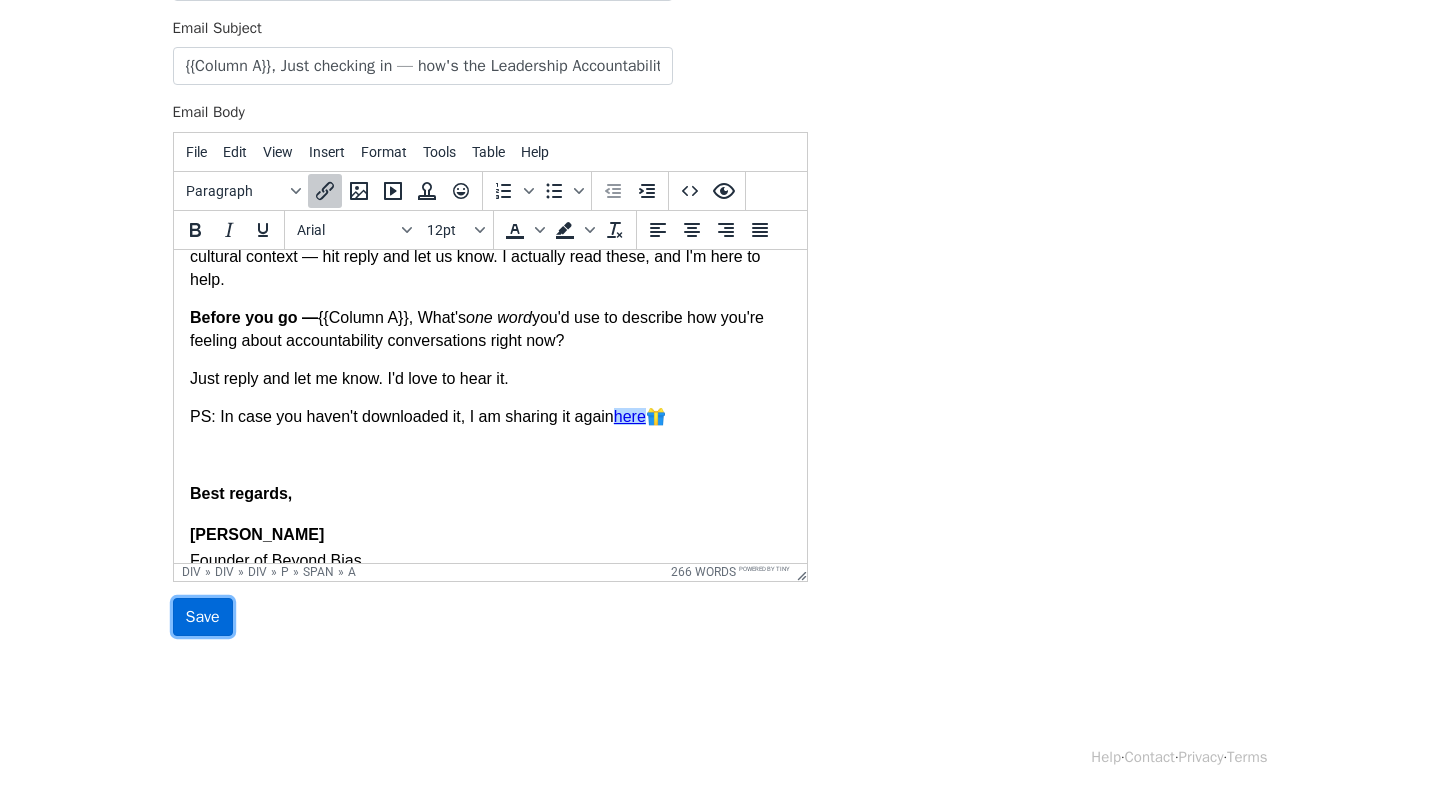 click on "Save" at bounding box center (203, 617) 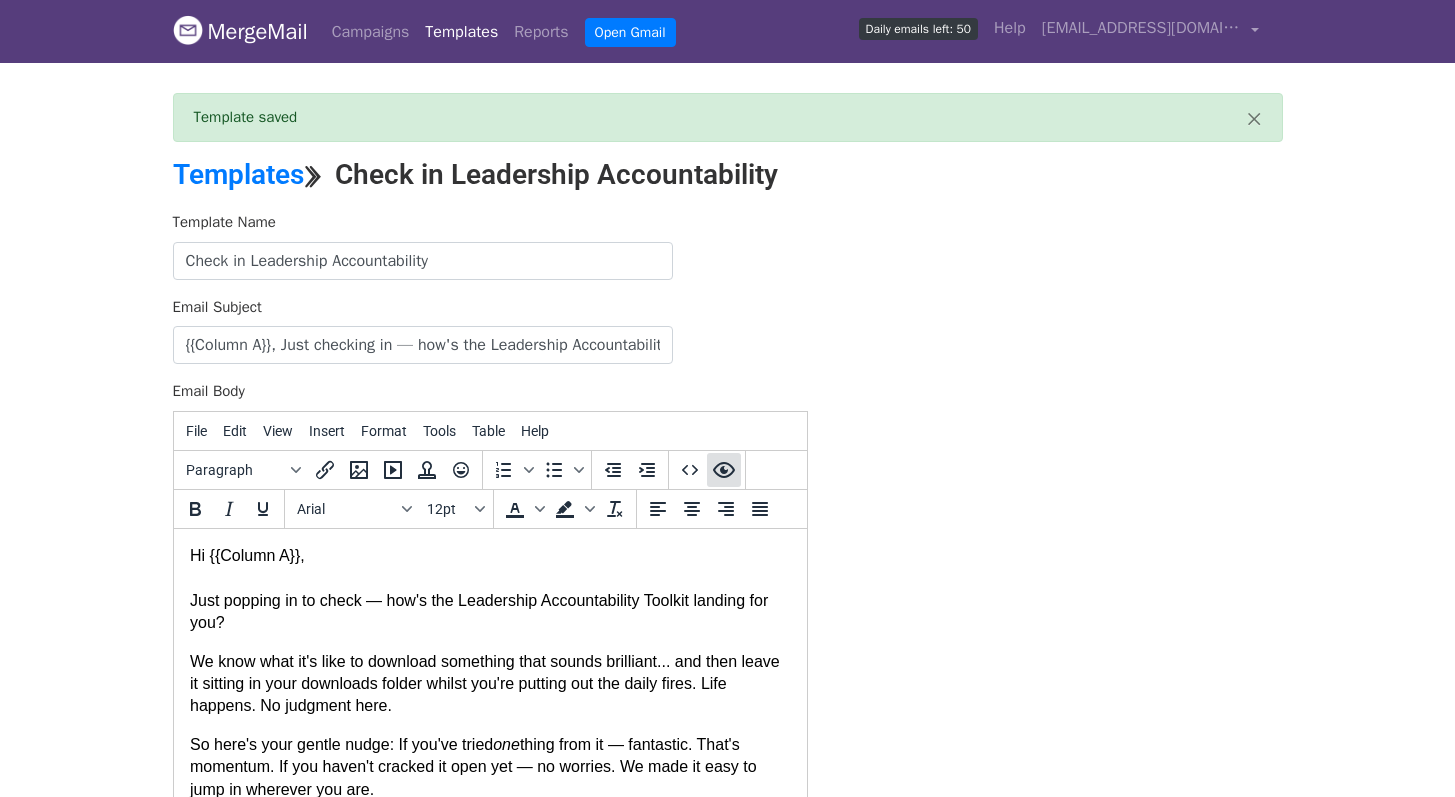 scroll, scrollTop: 0, scrollLeft: 0, axis: both 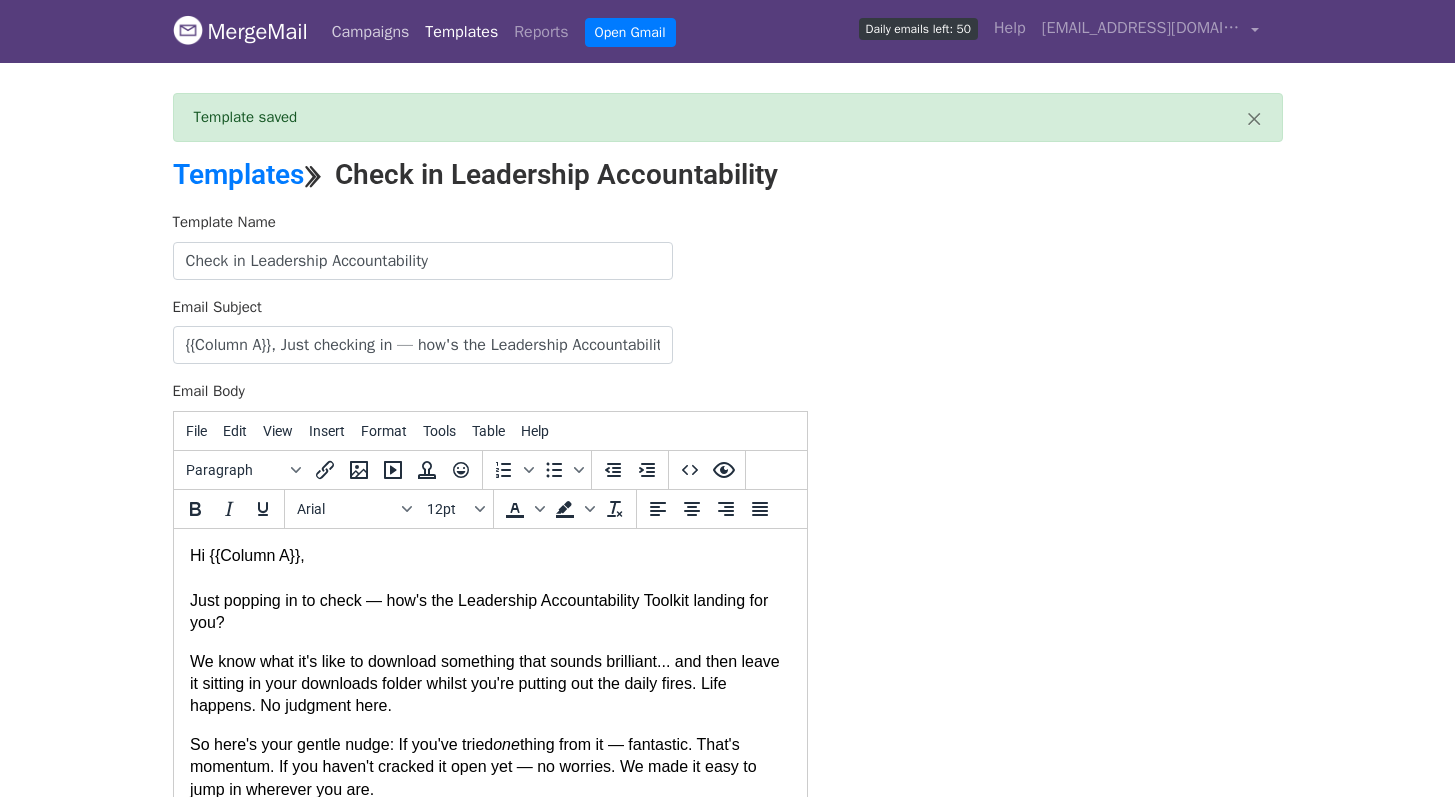 click on "Campaigns" at bounding box center (371, 32) 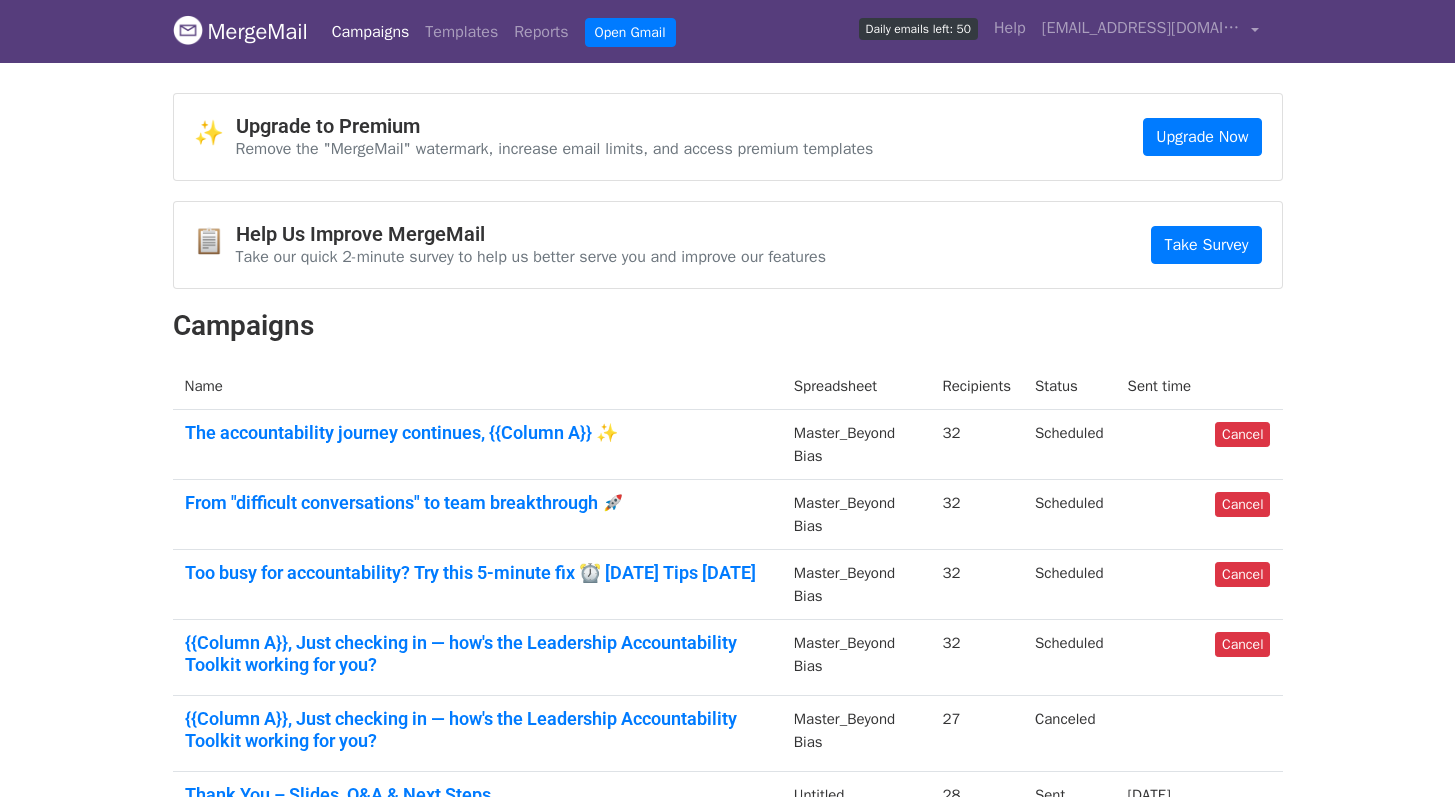 scroll, scrollTop: 0, scrollLeft: 0, axis: both 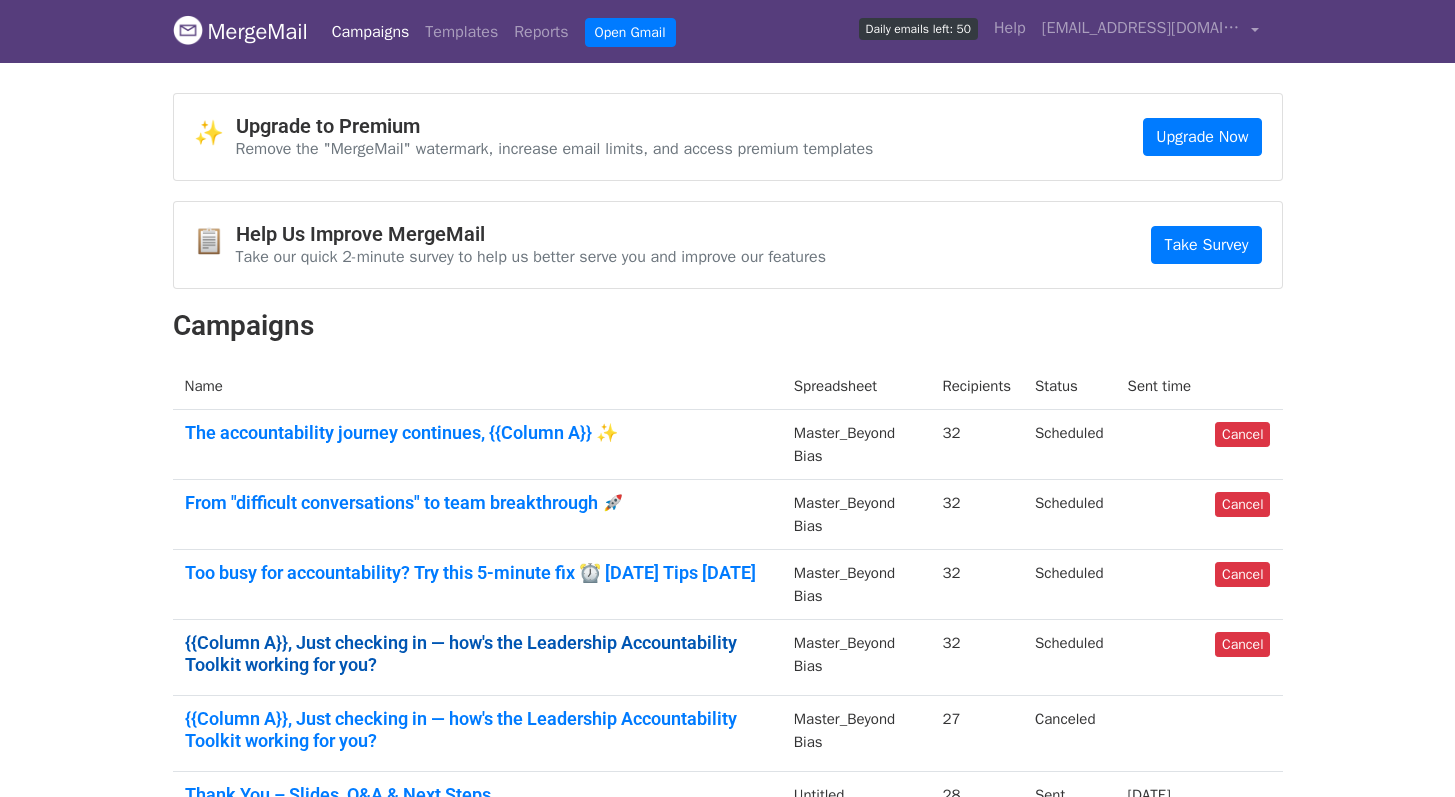 click on "{{Column A}}, Just checking in — how's the Leadership Accountability Toolkit working for you?" at bounding box center [477, 653] 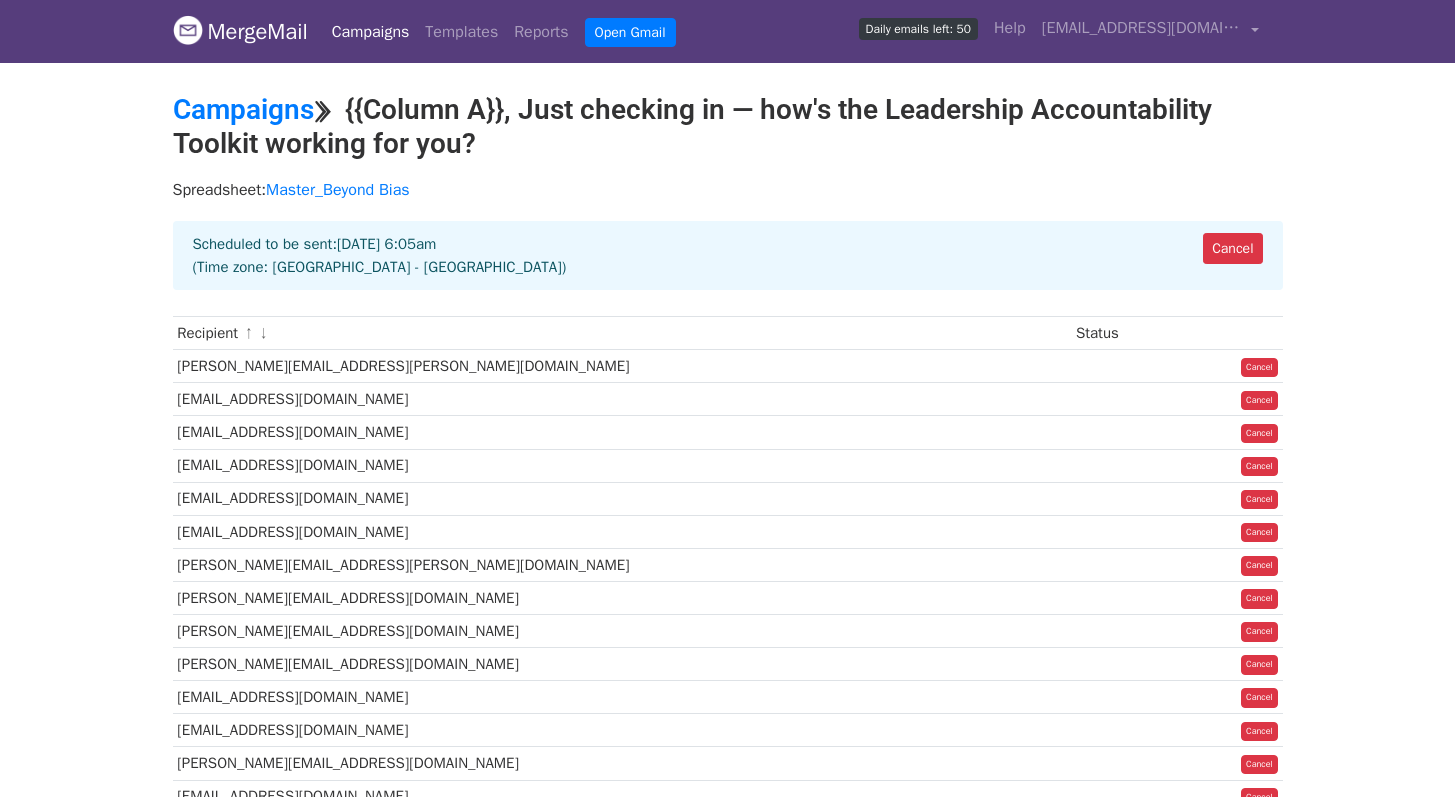 scroll, scrollTop: 0, scrollLeft: 0, axis: both 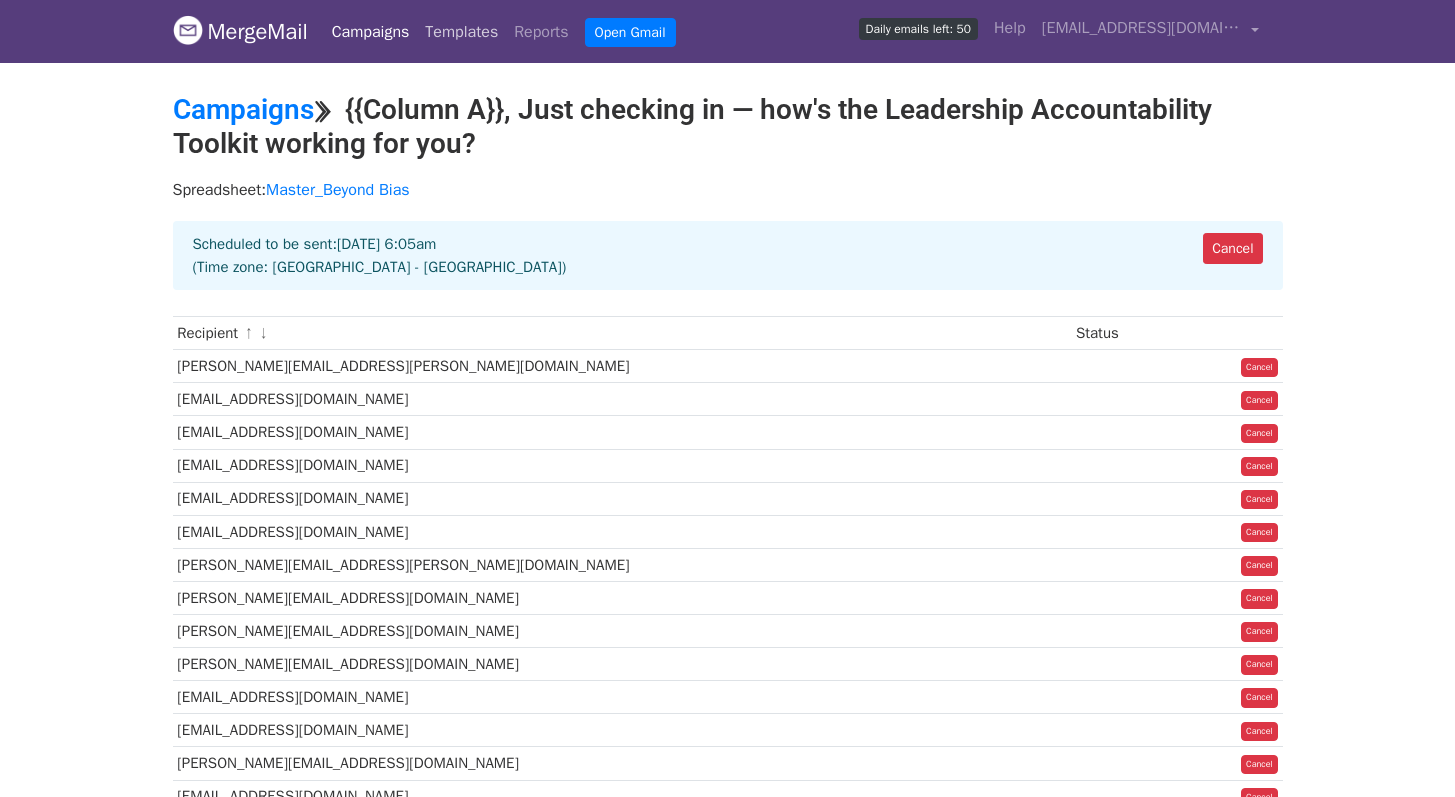 click on "Templates" at bounding box center (461, 32) 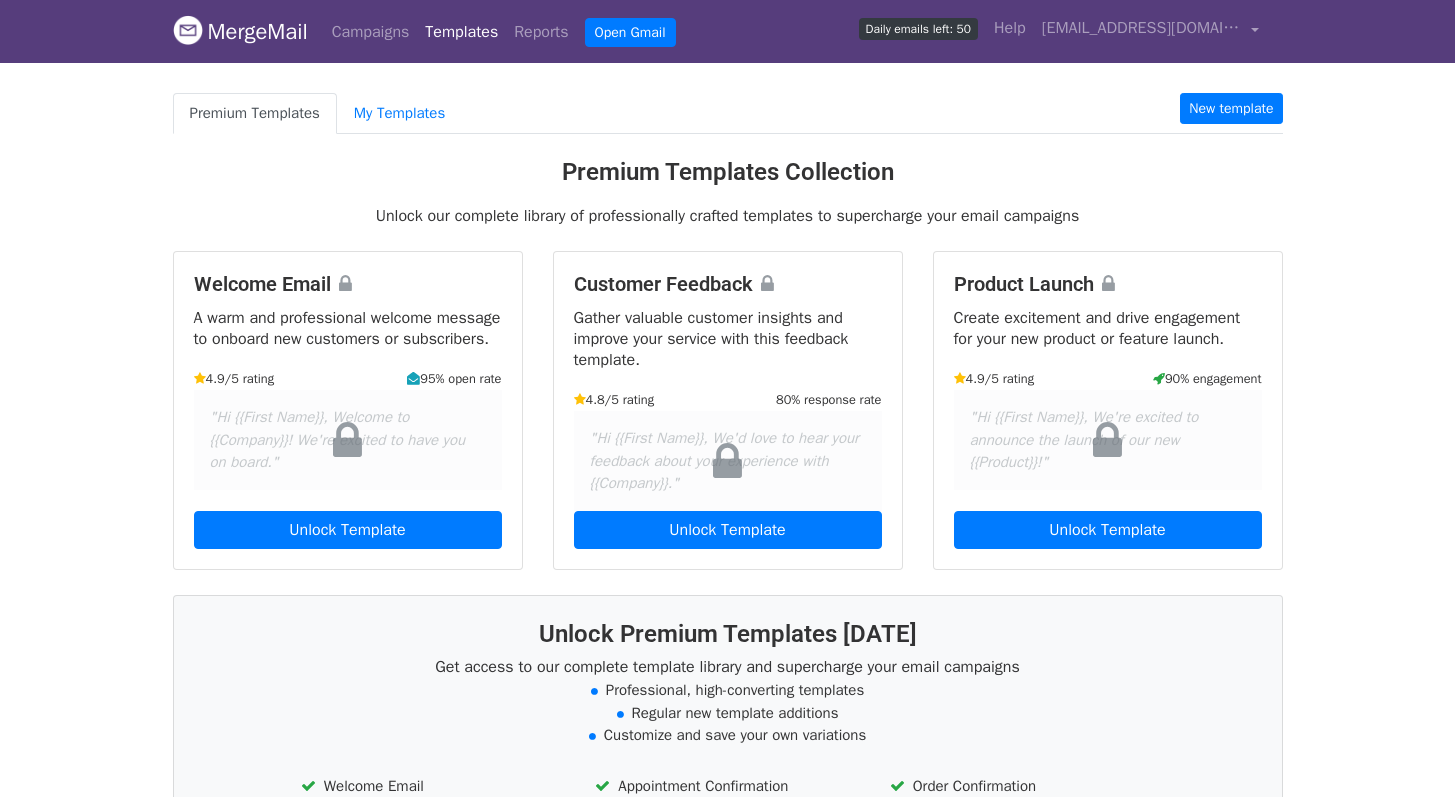scroll, scrollTop: 0, scrollLeft: 0, axis: both 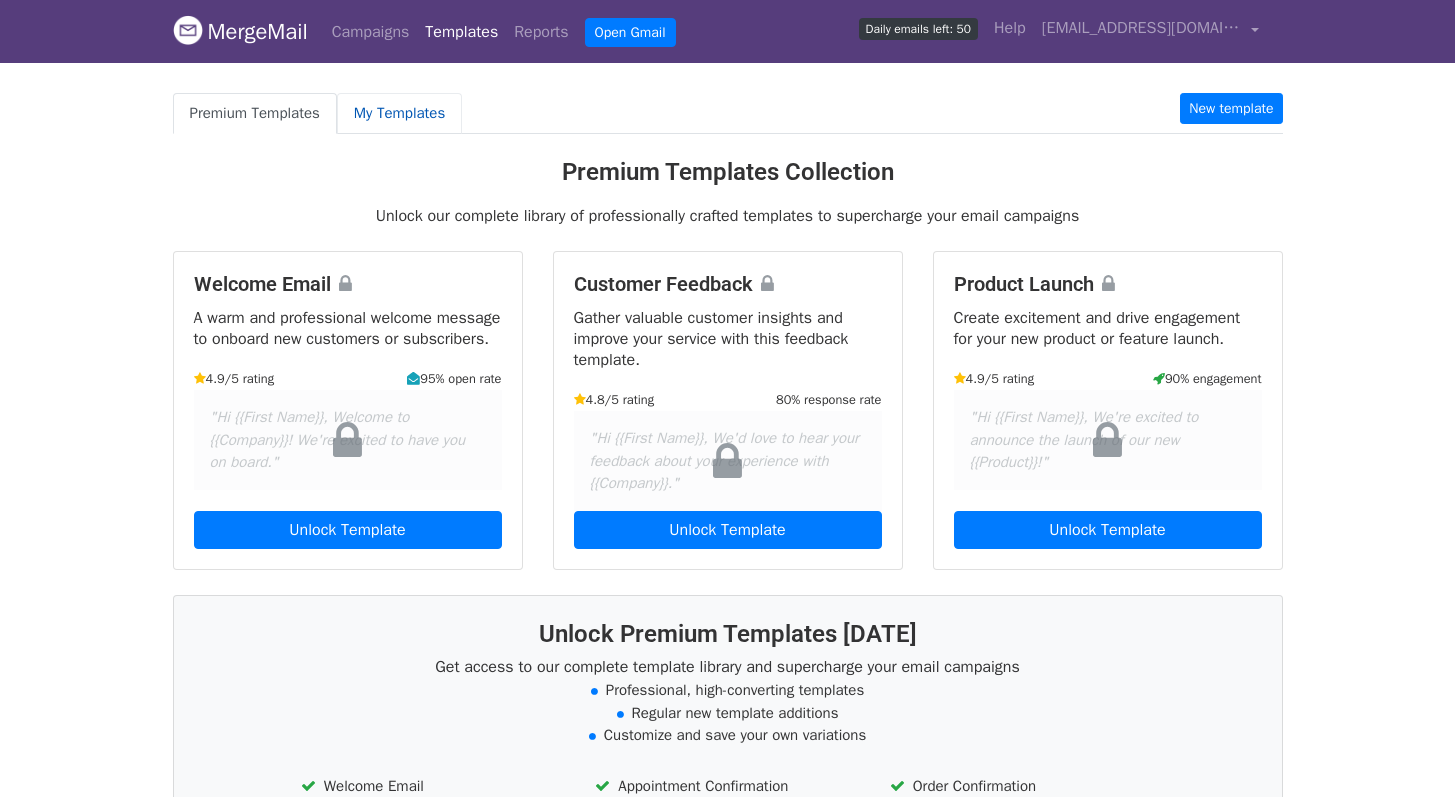 click on "My Templates" at bounding box center (399, 113) 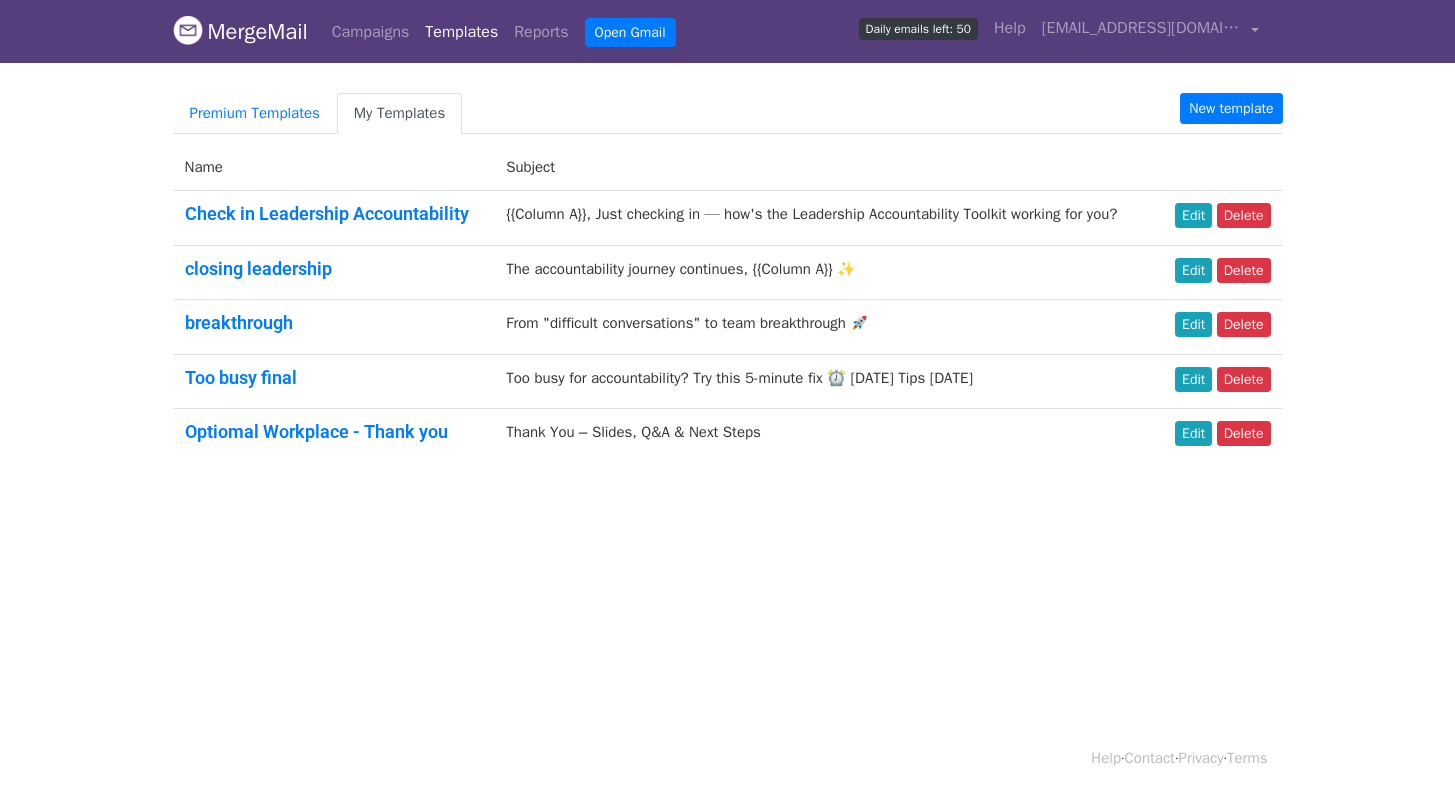 scroll, scrollTop: 0, scrollLeft: 0, axis: both 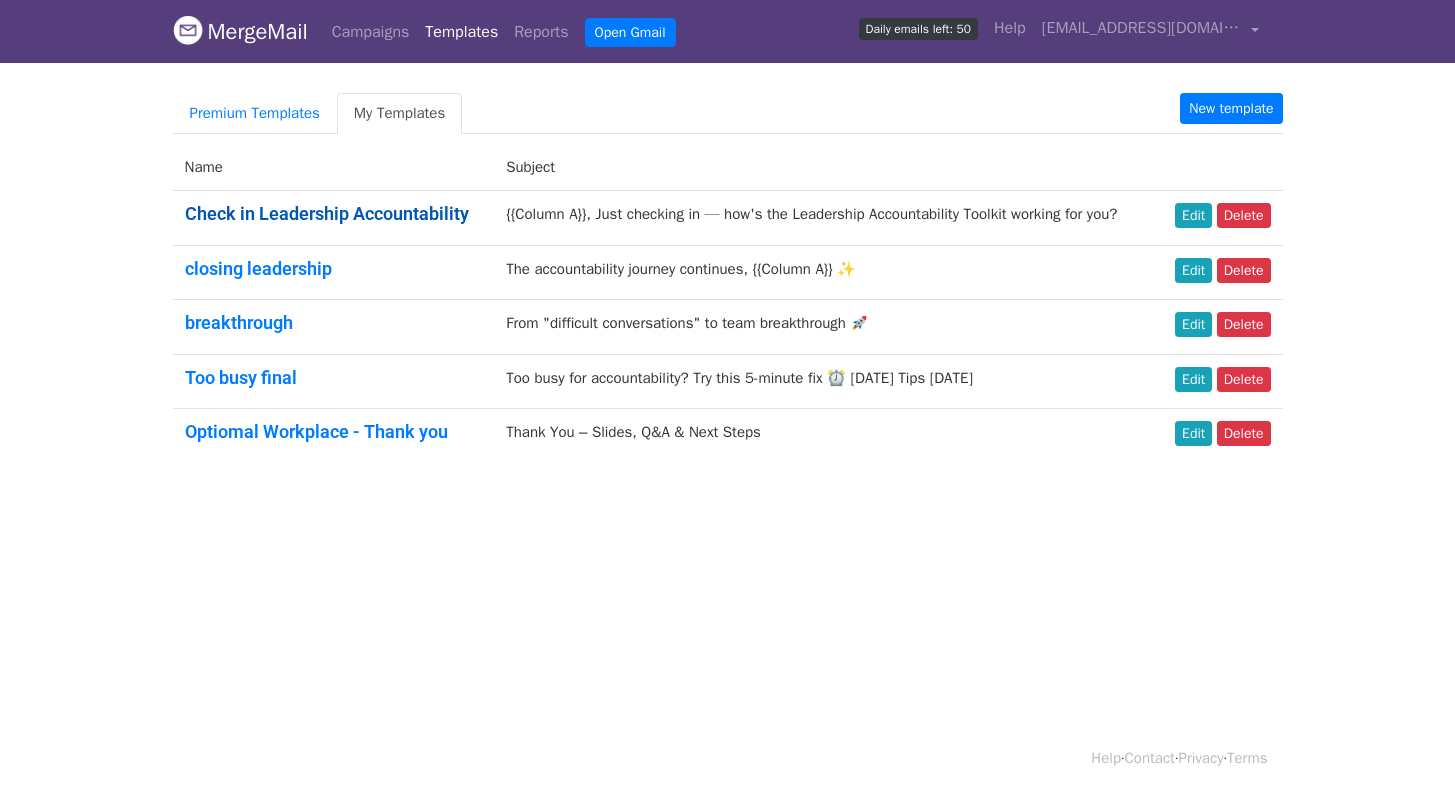 click on "Check in Leadership Accountability" at bounding box center [327, 213] 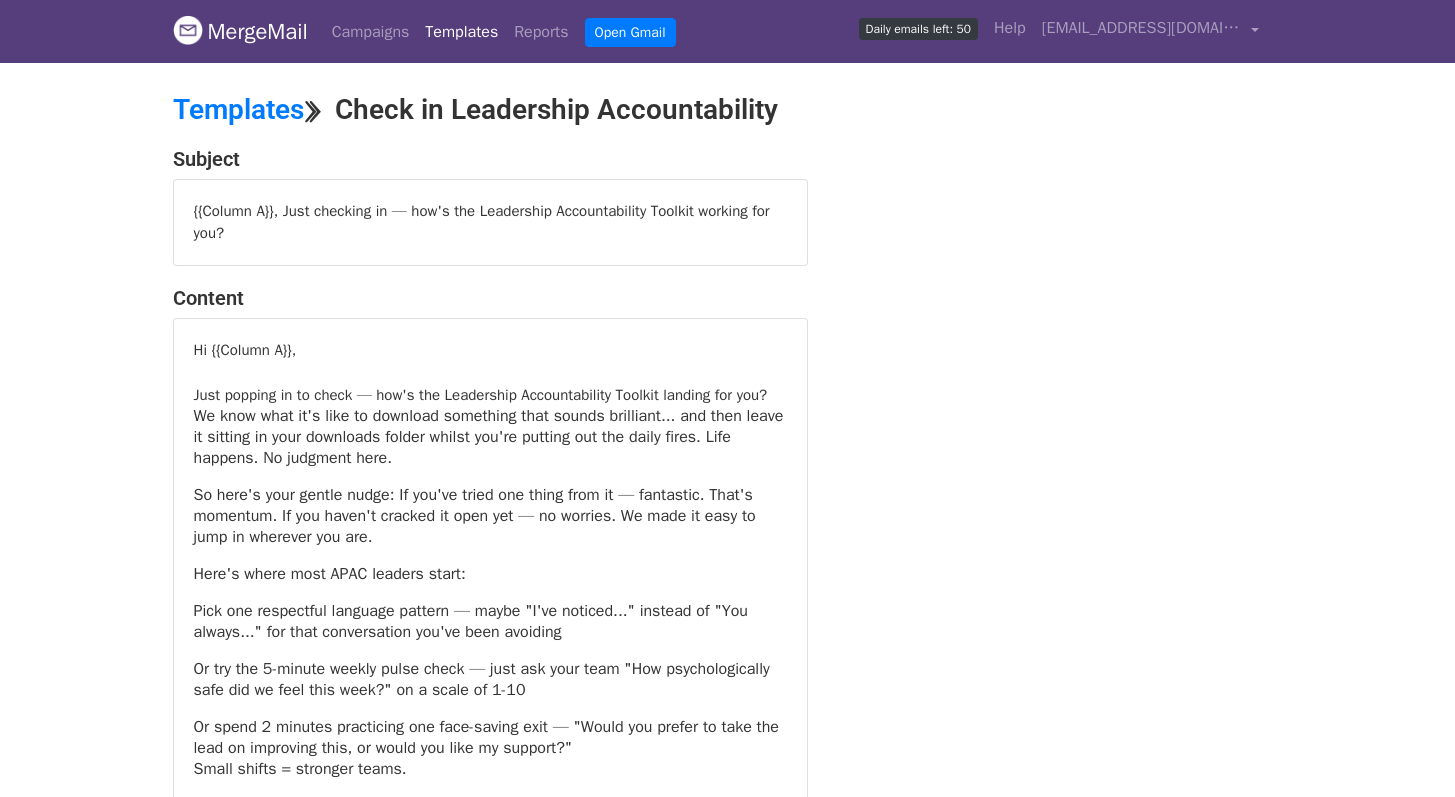 scroll, scrollTop: 0, scrollLeft: 0, axis: both 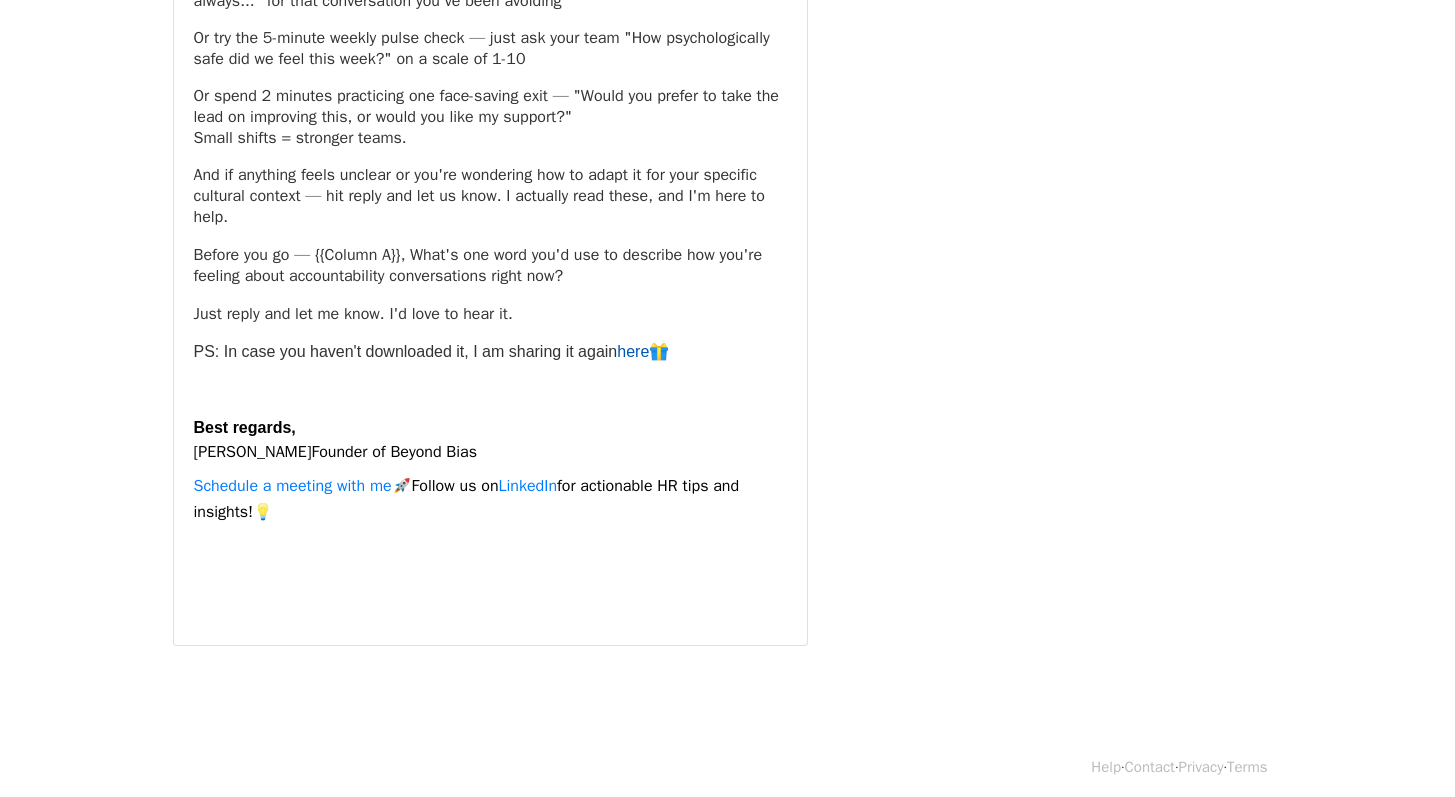 click on "here" at bounding box center (633, 351) 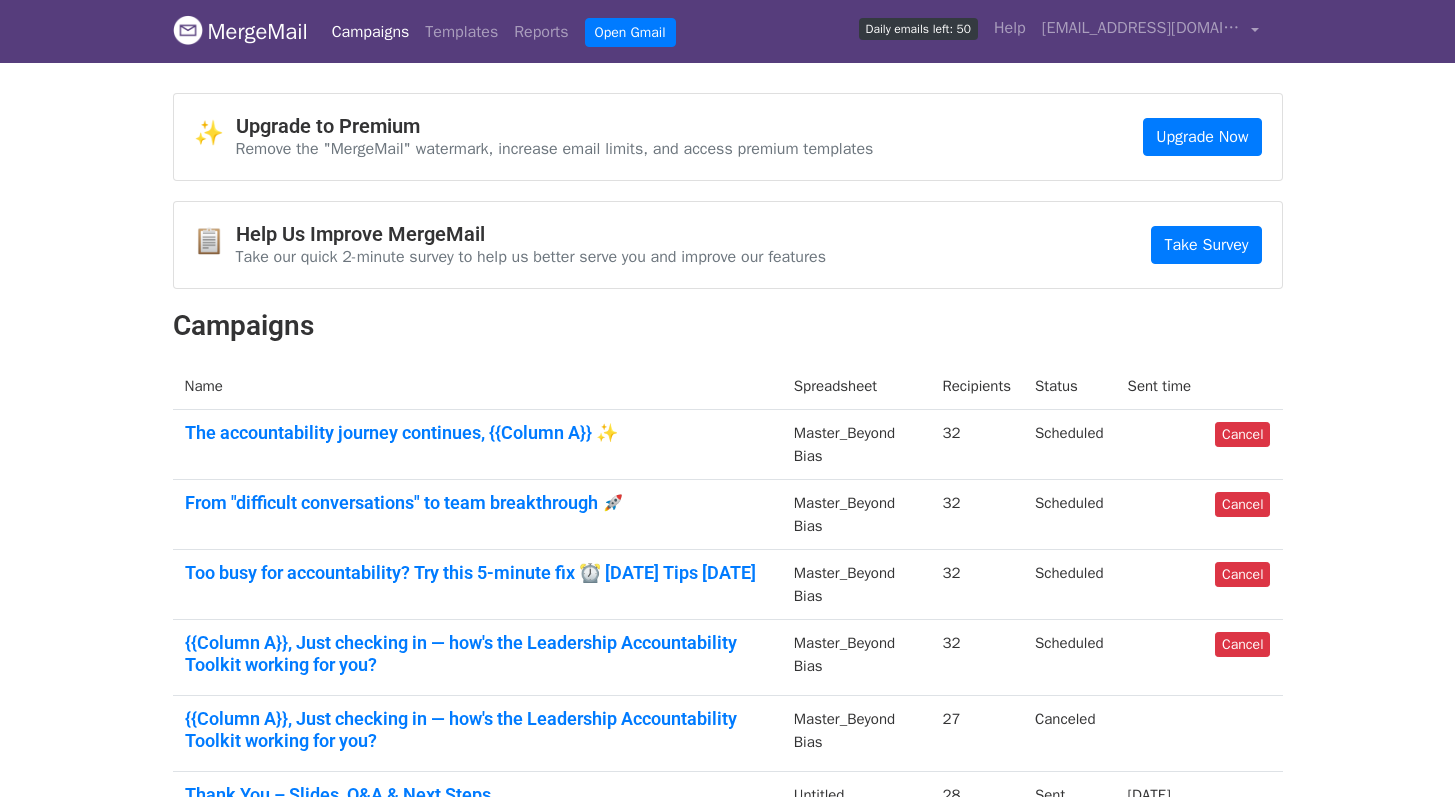 scroll, scrollTop: 0, scrollLeft: 0, axis: both 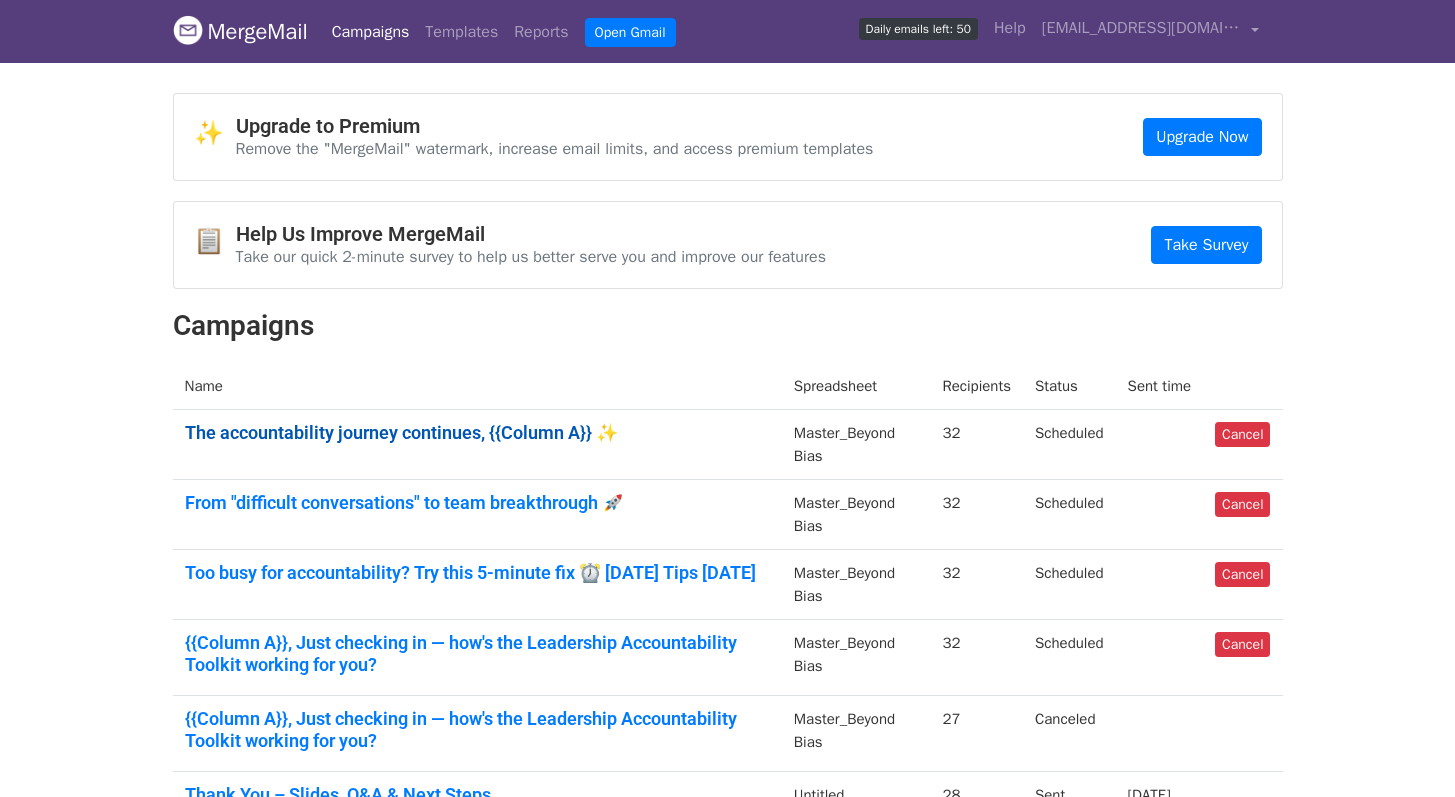 click on "The accountability journey continues, {{Column A}} ✨" at bounding box center (477, 433) 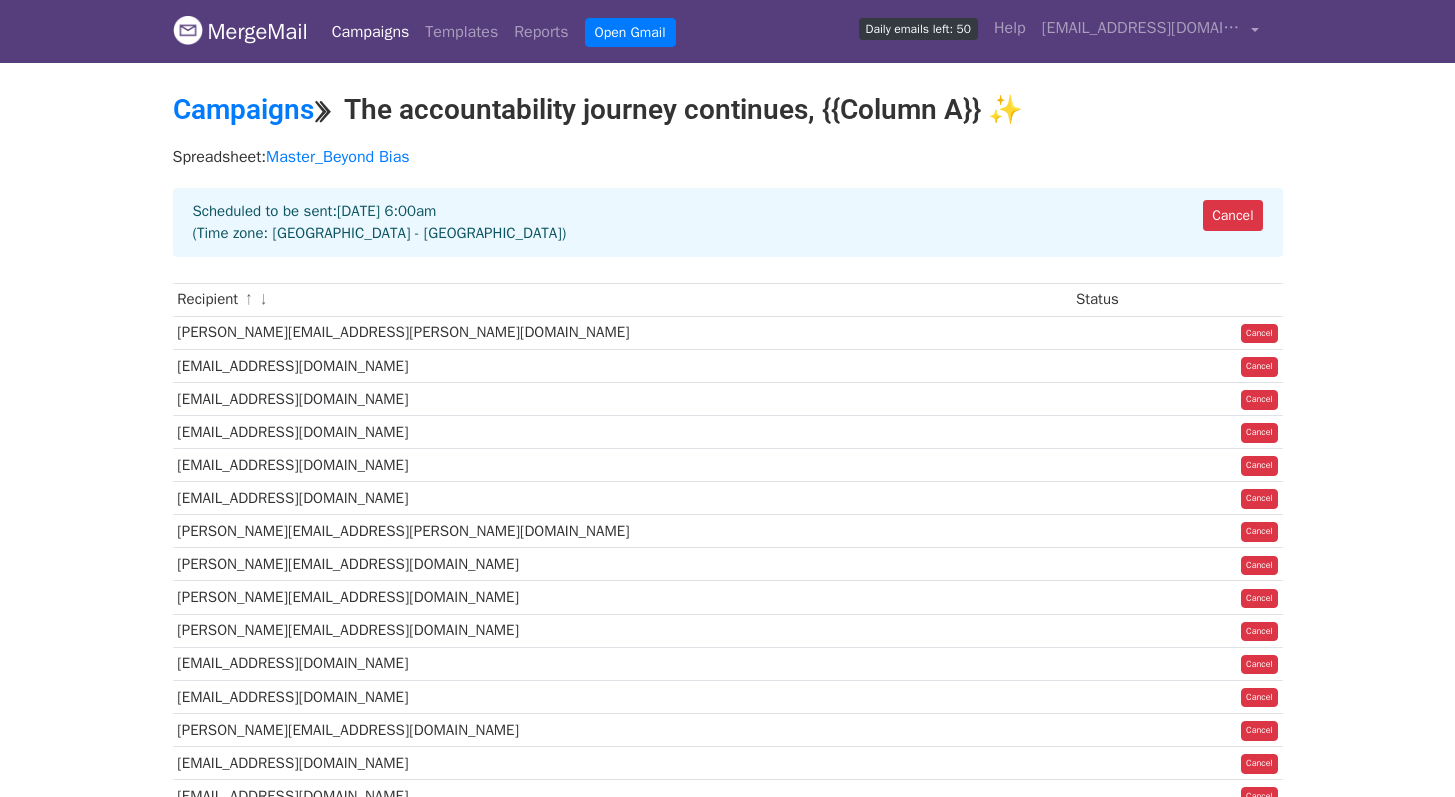 scroll, scrollTop: 0, scrollLeft: 0, axis: both 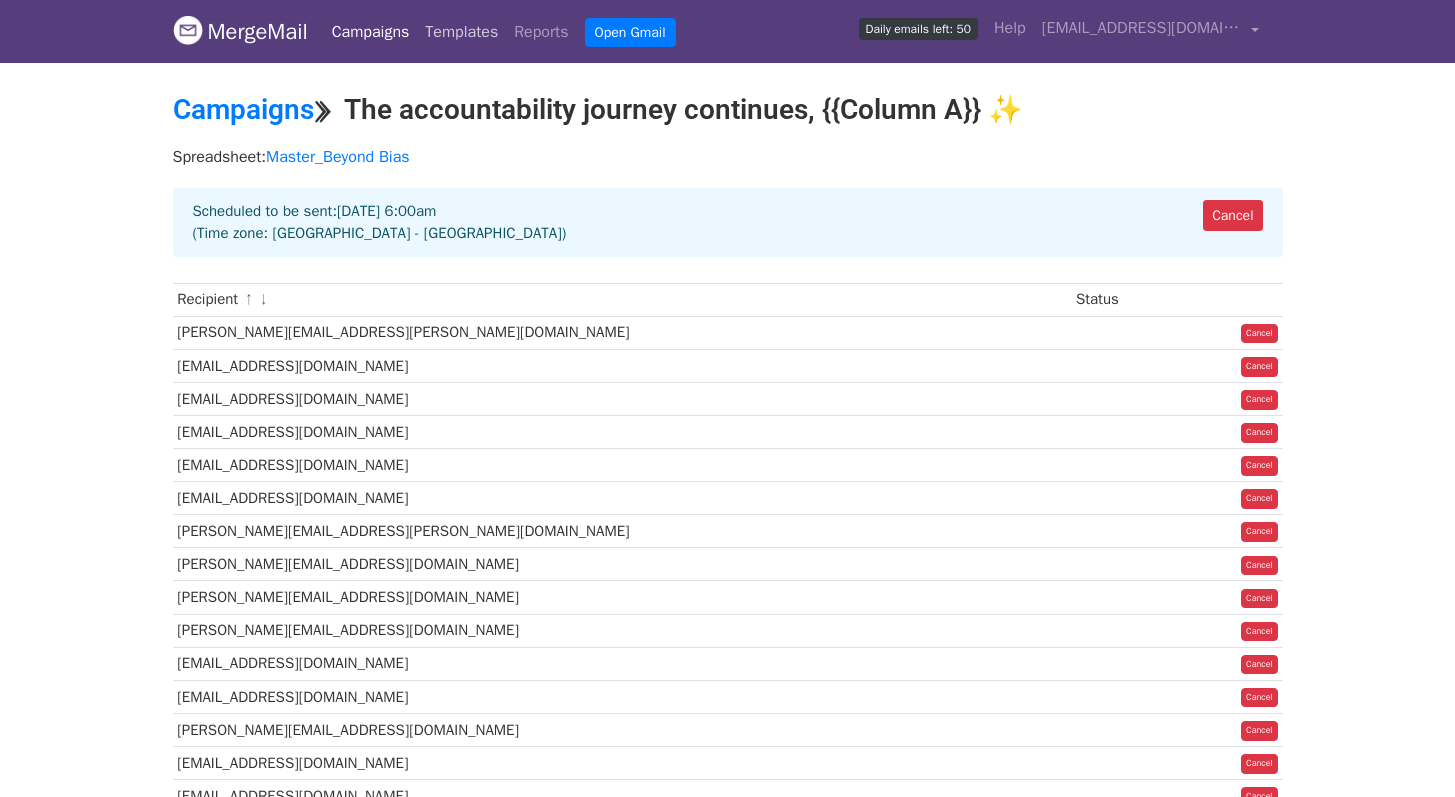 click on "Templates" at bounding box center [461, 32] 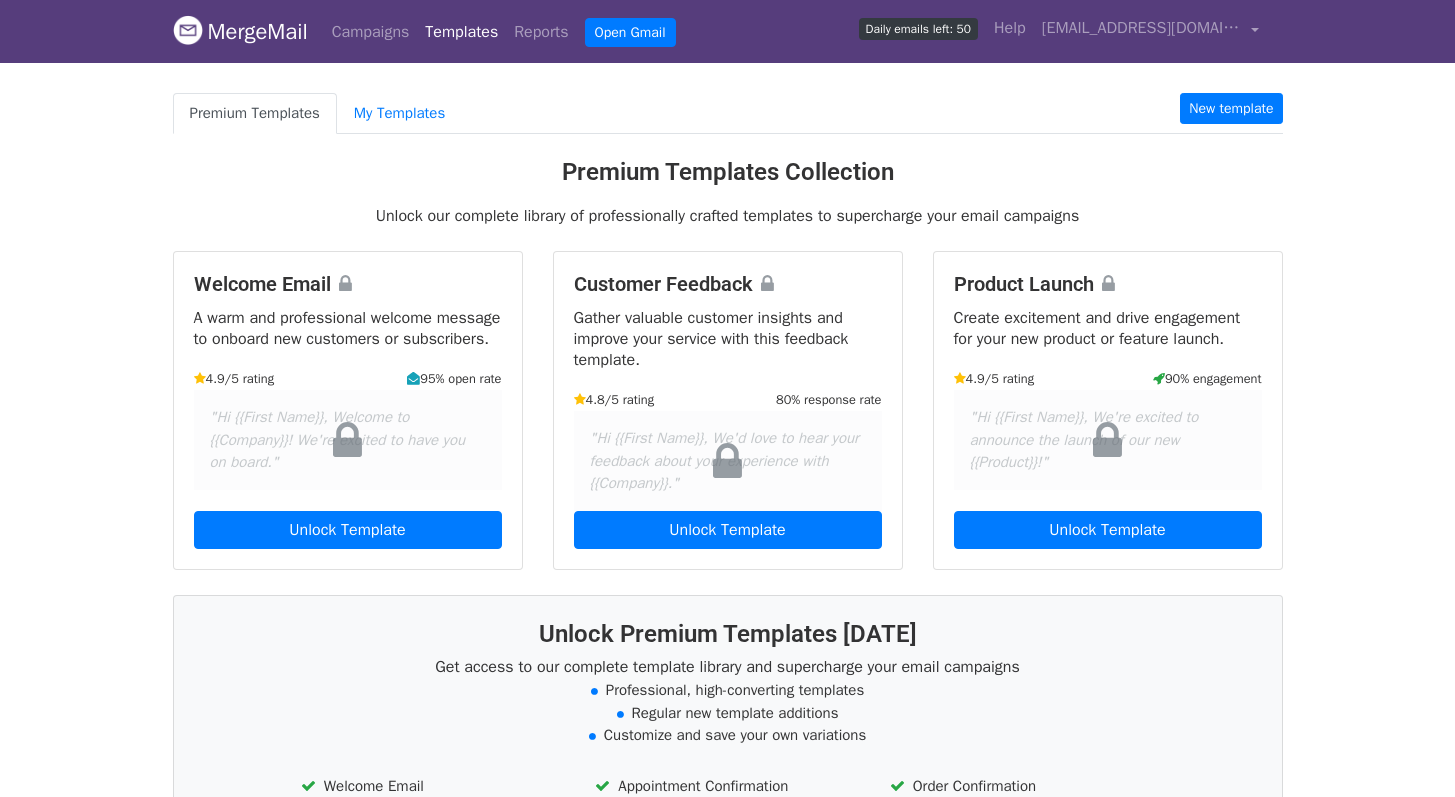 scroll, scrollTop: 0, scrollLeft: 0, axis: both 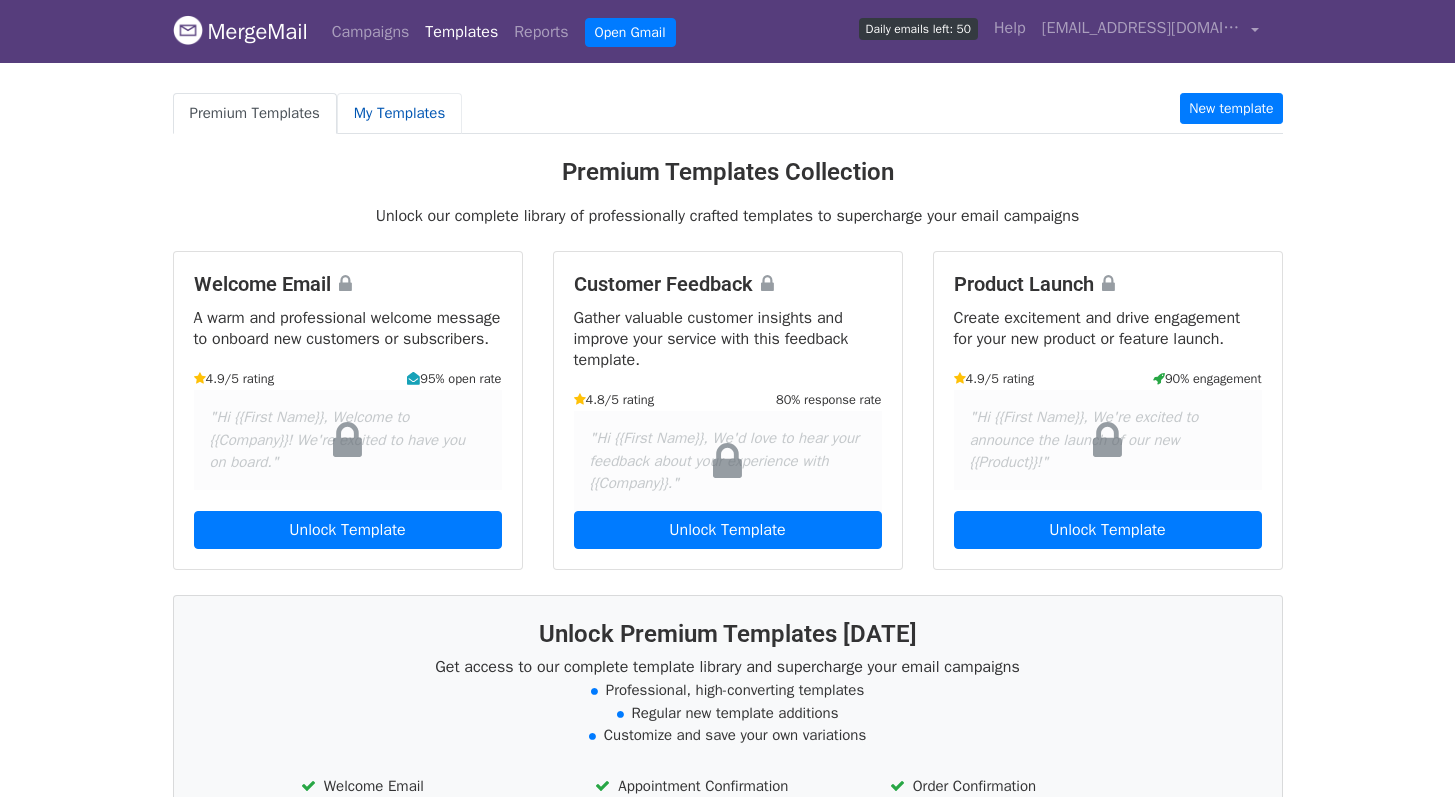 click on "My Templates" at bounding box center (399, 113) 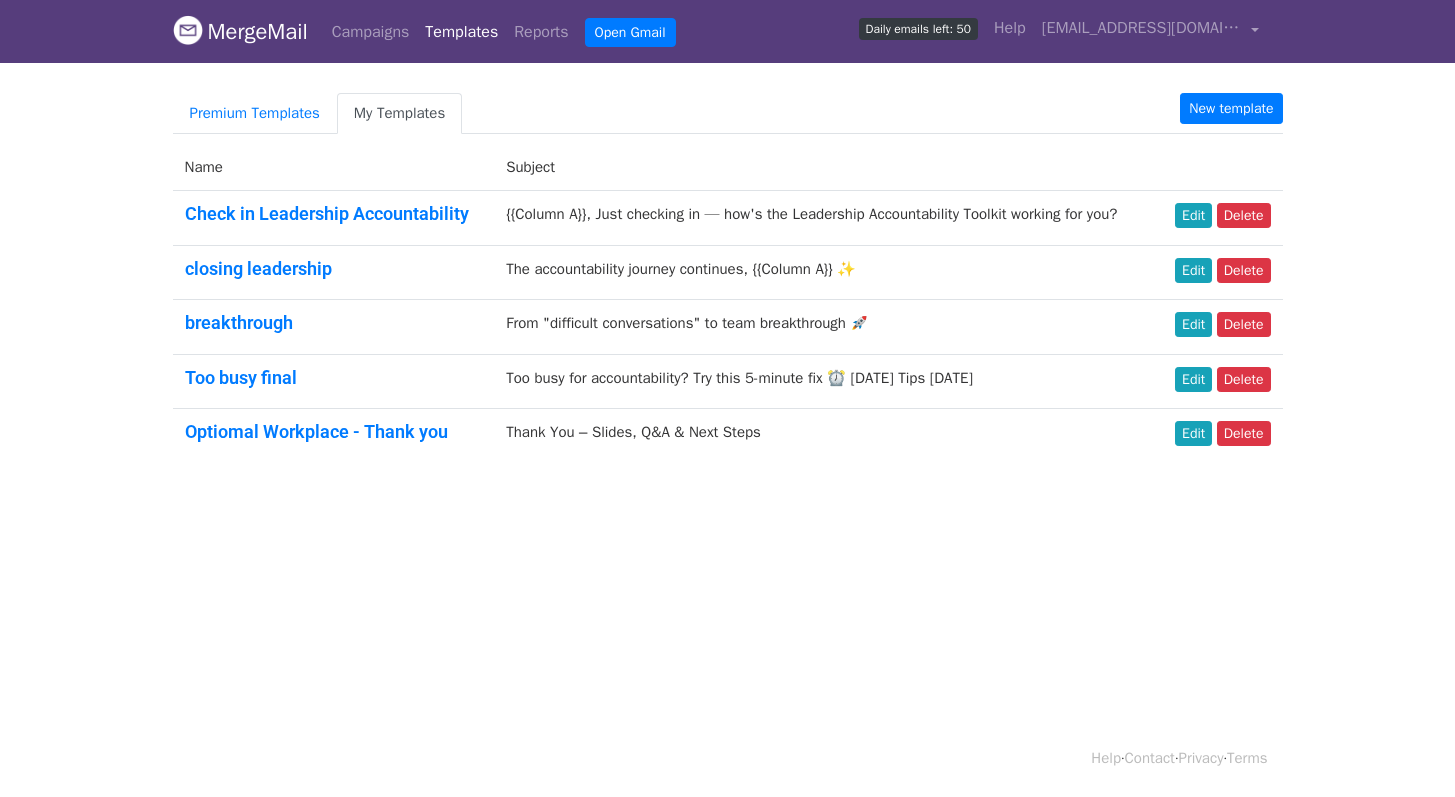 scroll, scrollTop: 0, scrollLeft: 0, axis: both 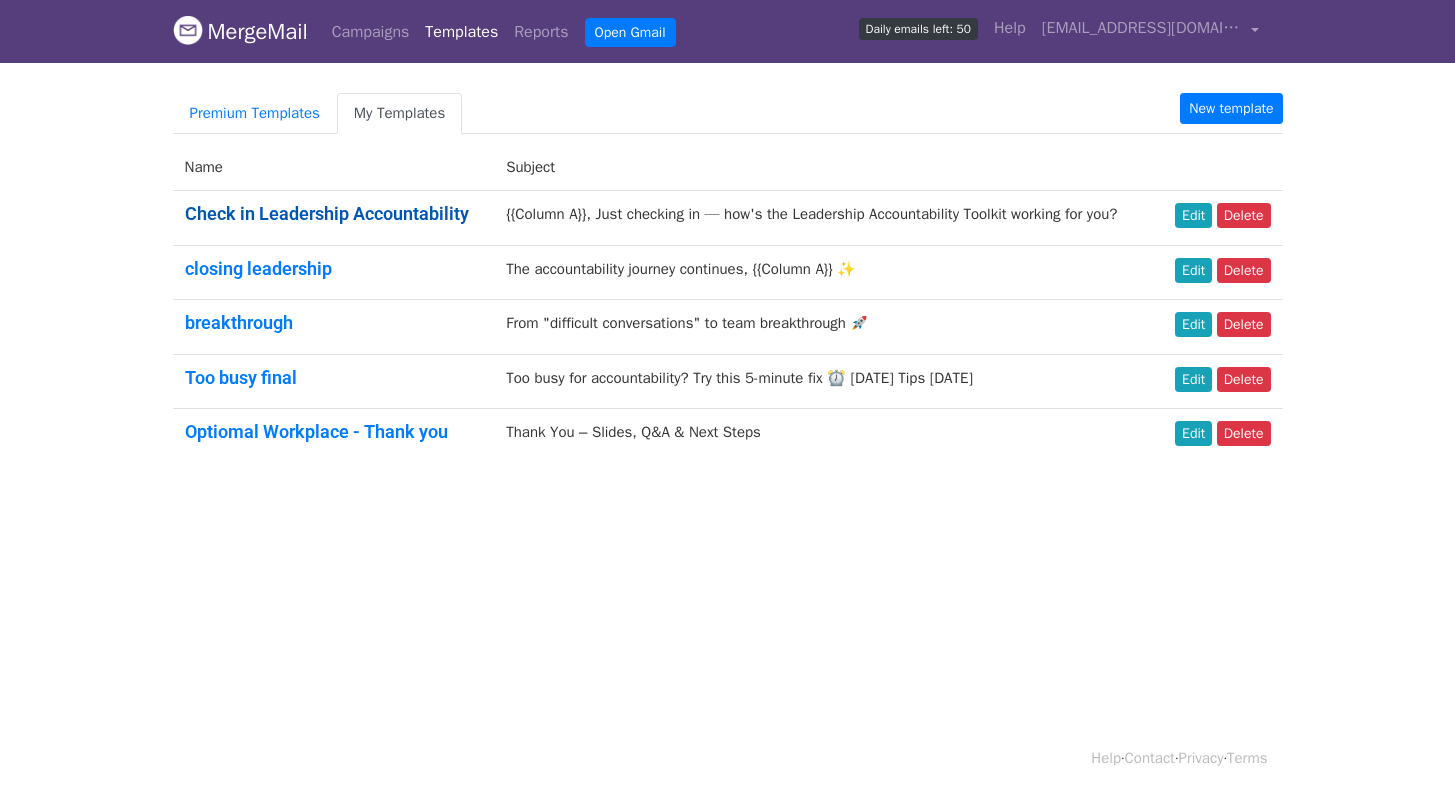 click on "Check in Leadership Accountability" at bounding box center (327, 213) 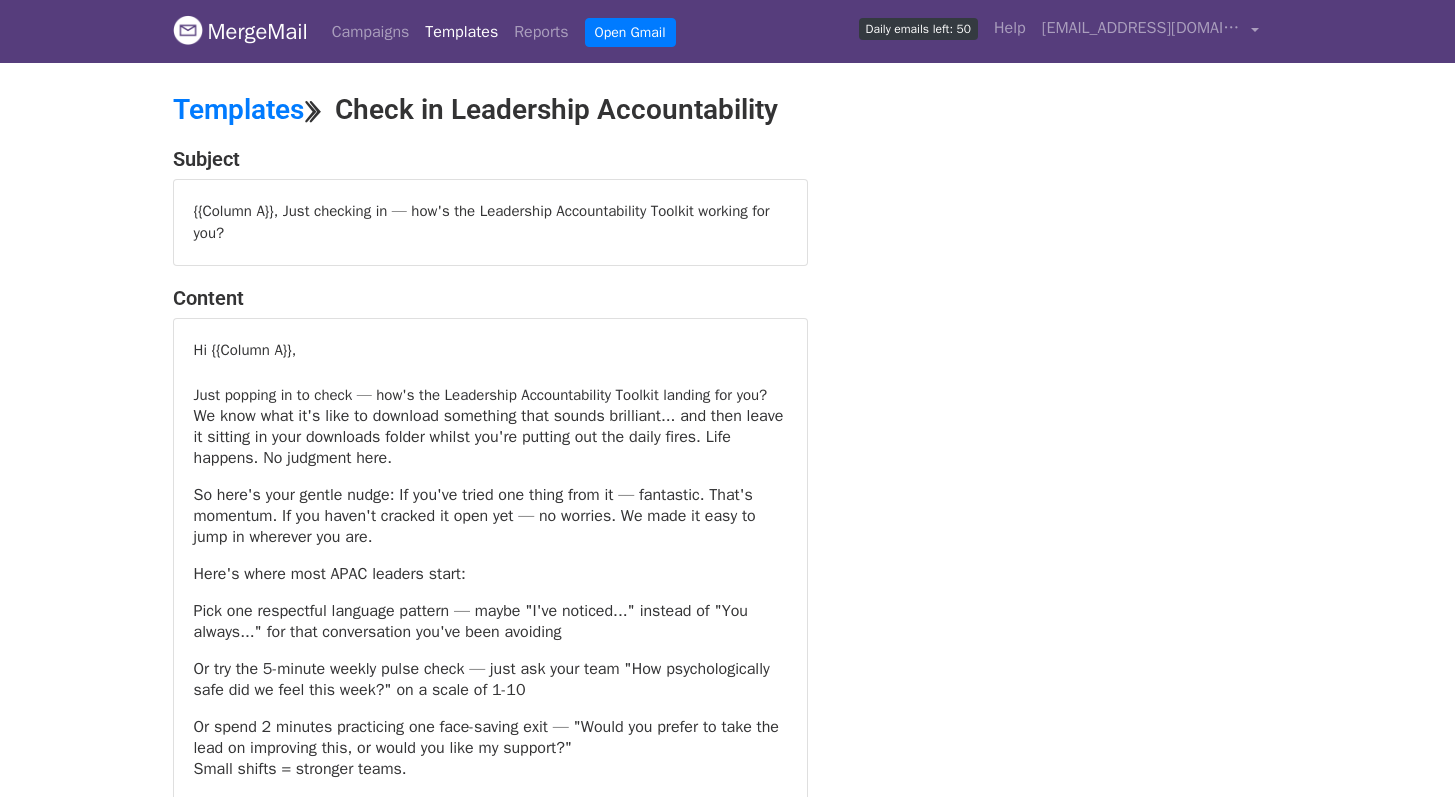 scroll, scrollTop: 0, scrollLeft: 0, axis: both 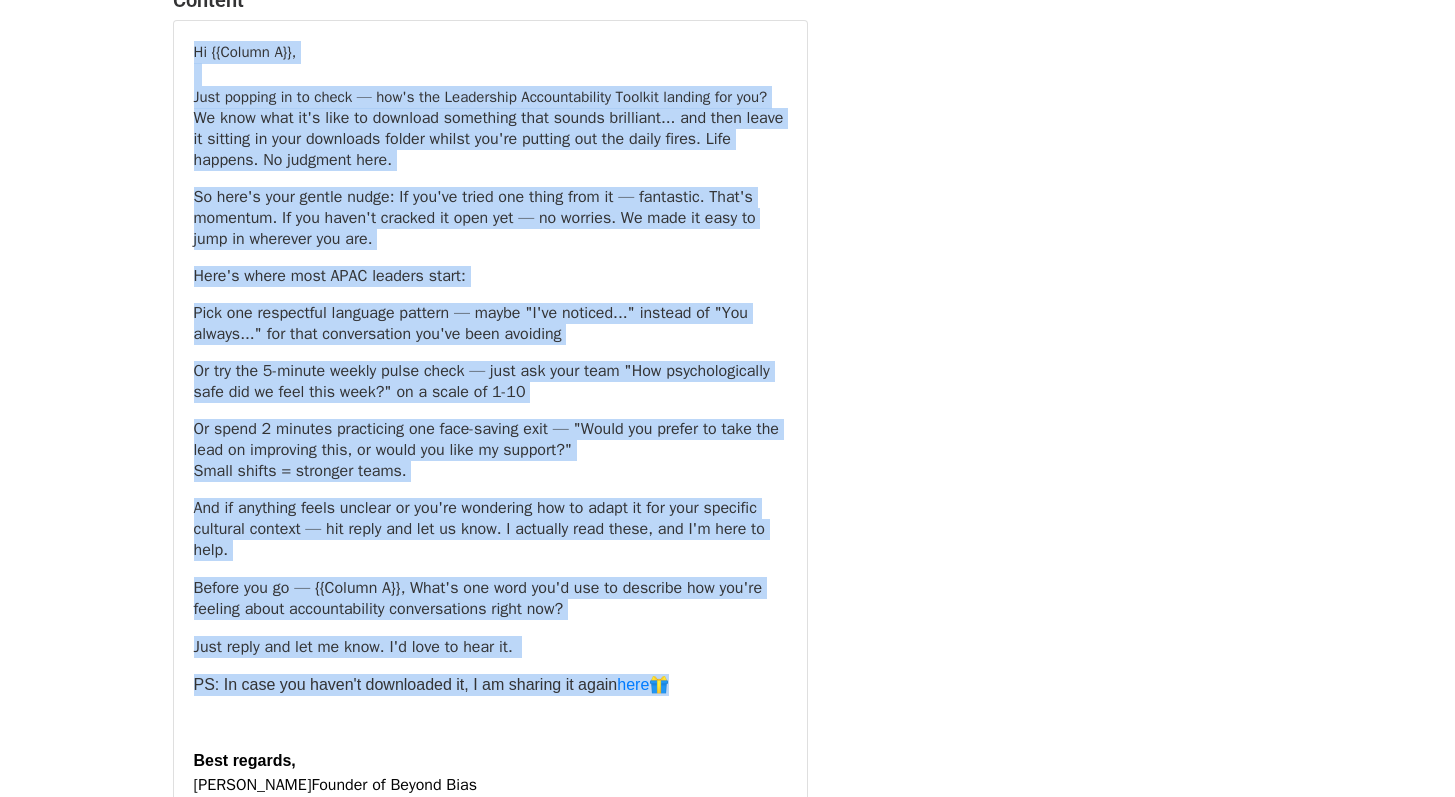 drag, startPoint x: 195, startPoint y: 346, endPoint x: 705, endPoint y: 717, distance: 630.6671 